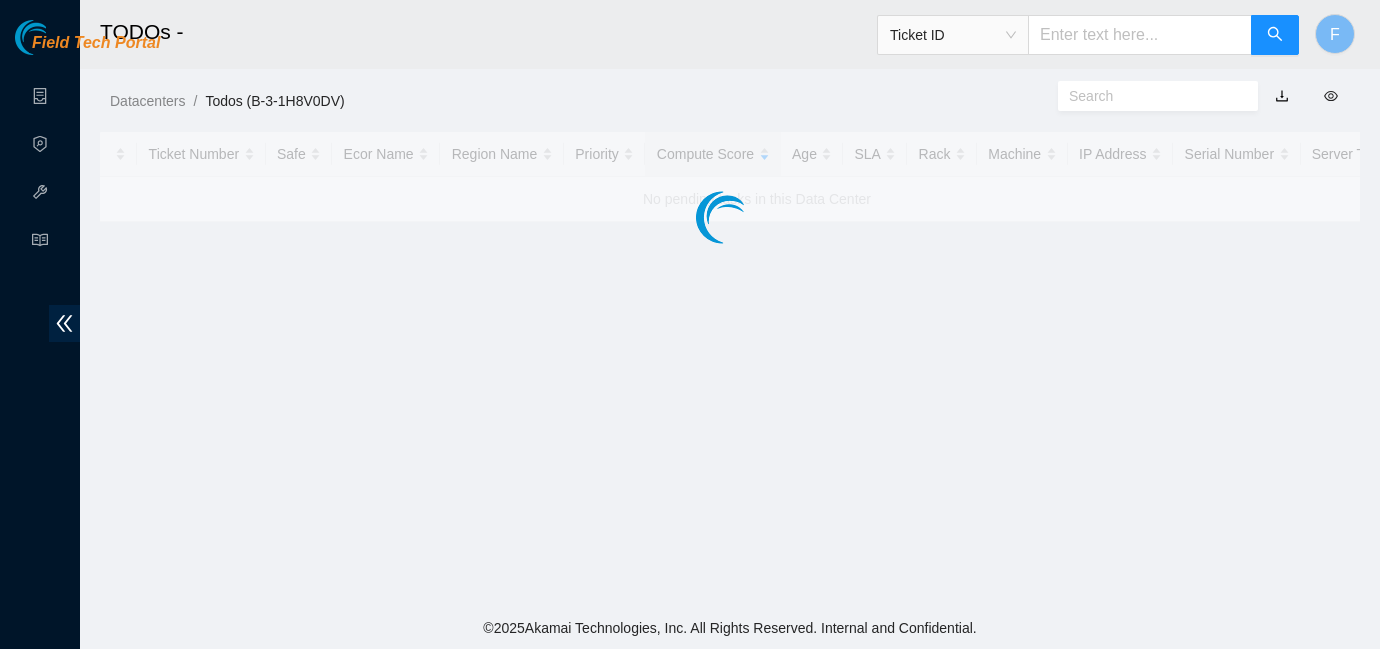 scroll, scrollTop: 0, scrollLeft: 0, axis: both 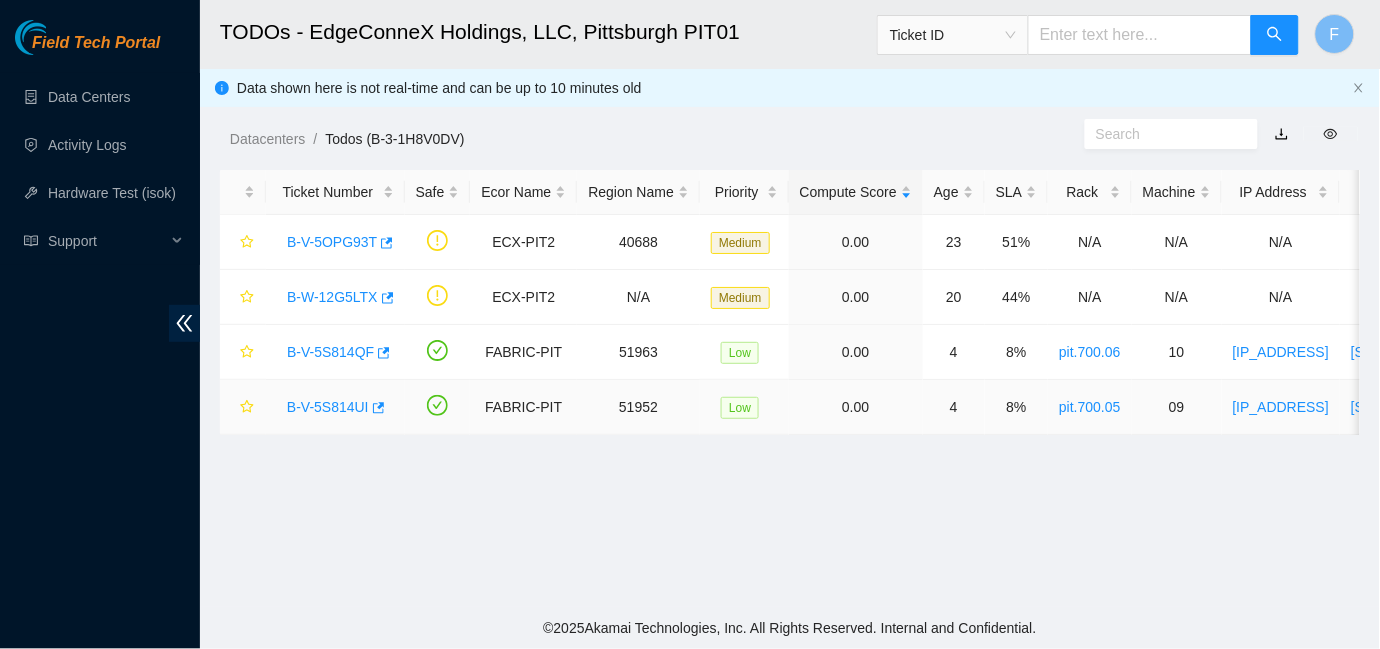 click on "B-V-5S814UI" at bounding box center [328, 407] 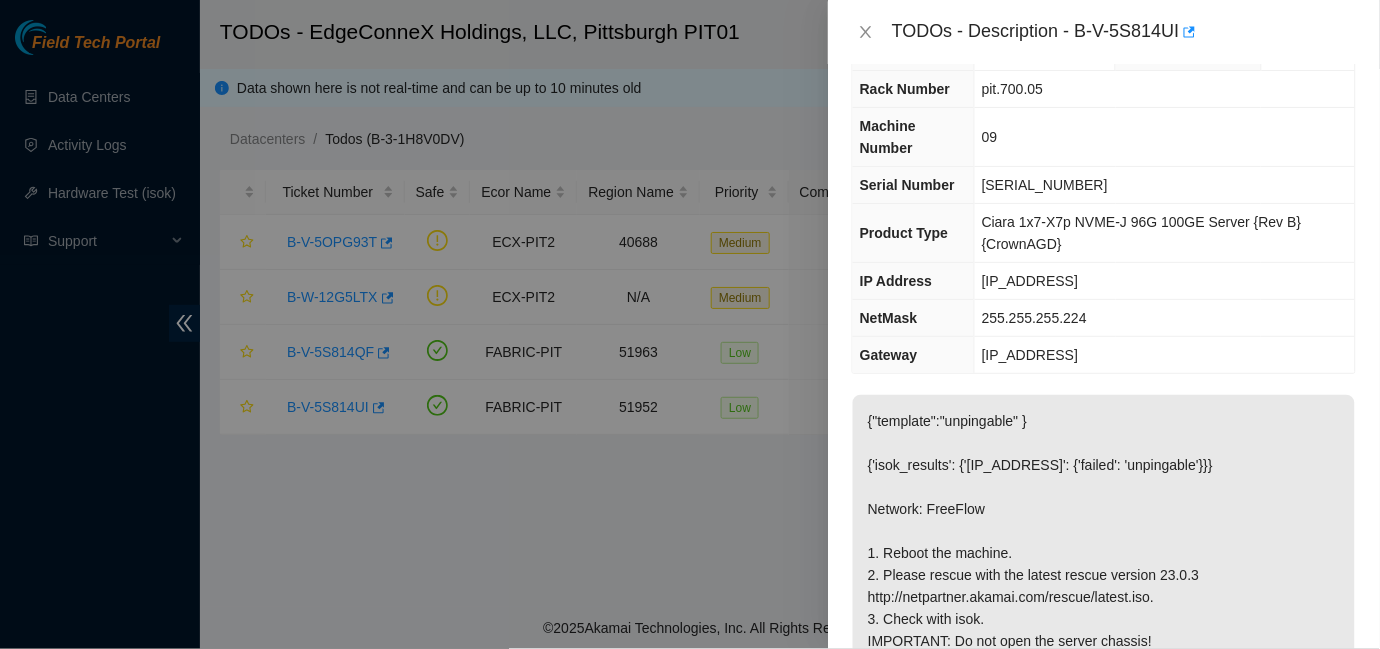 scroll, scrollTop: 0, scrollLeft: 0, axis: both 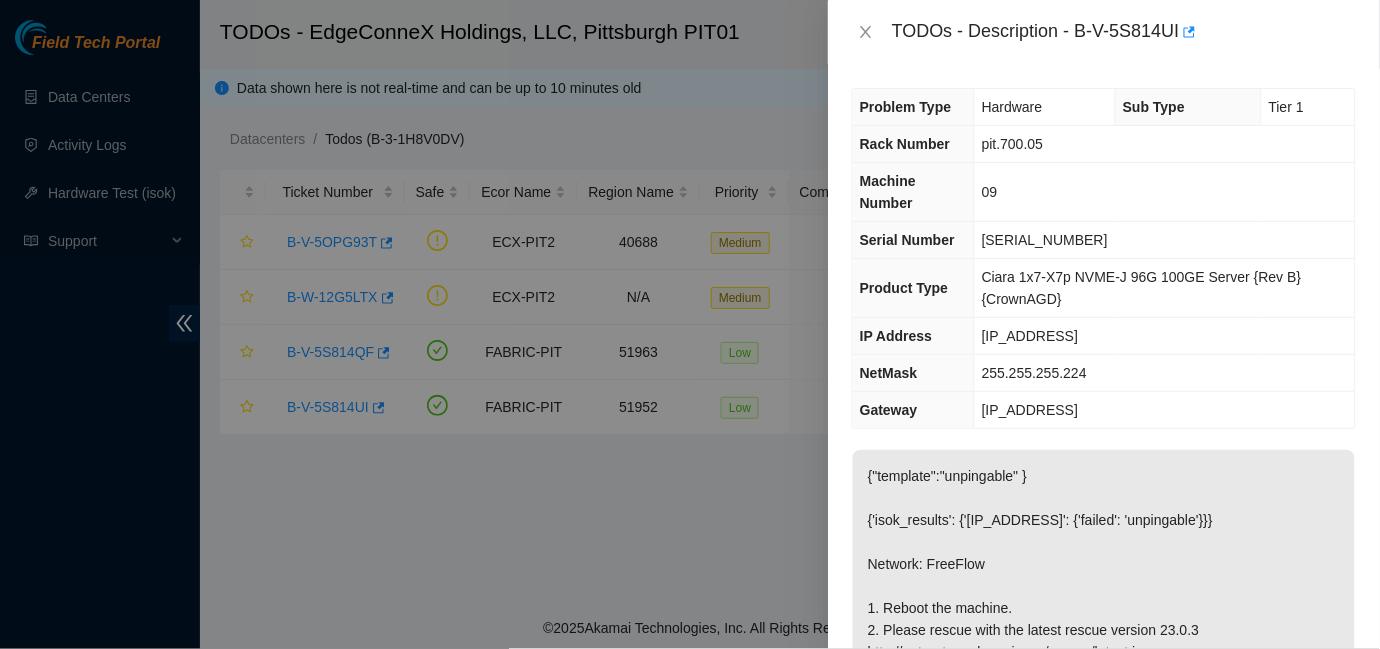 click at bounding box center [690, 324] 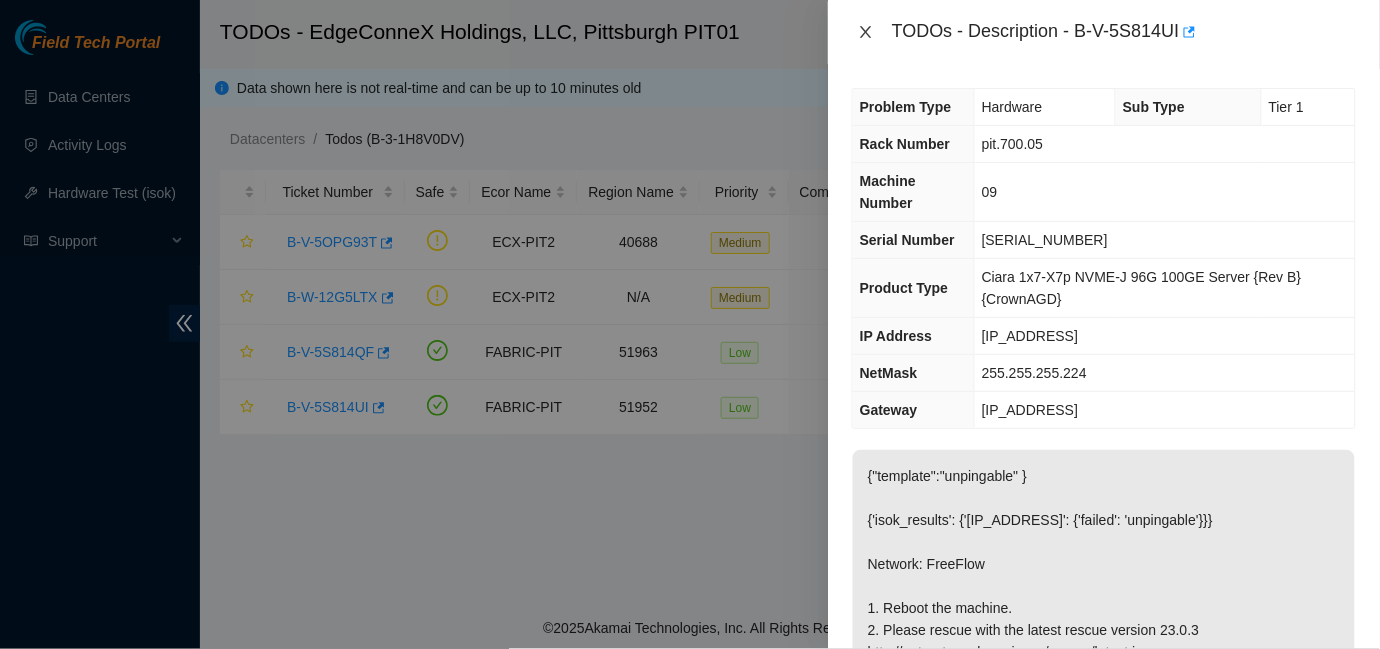 click 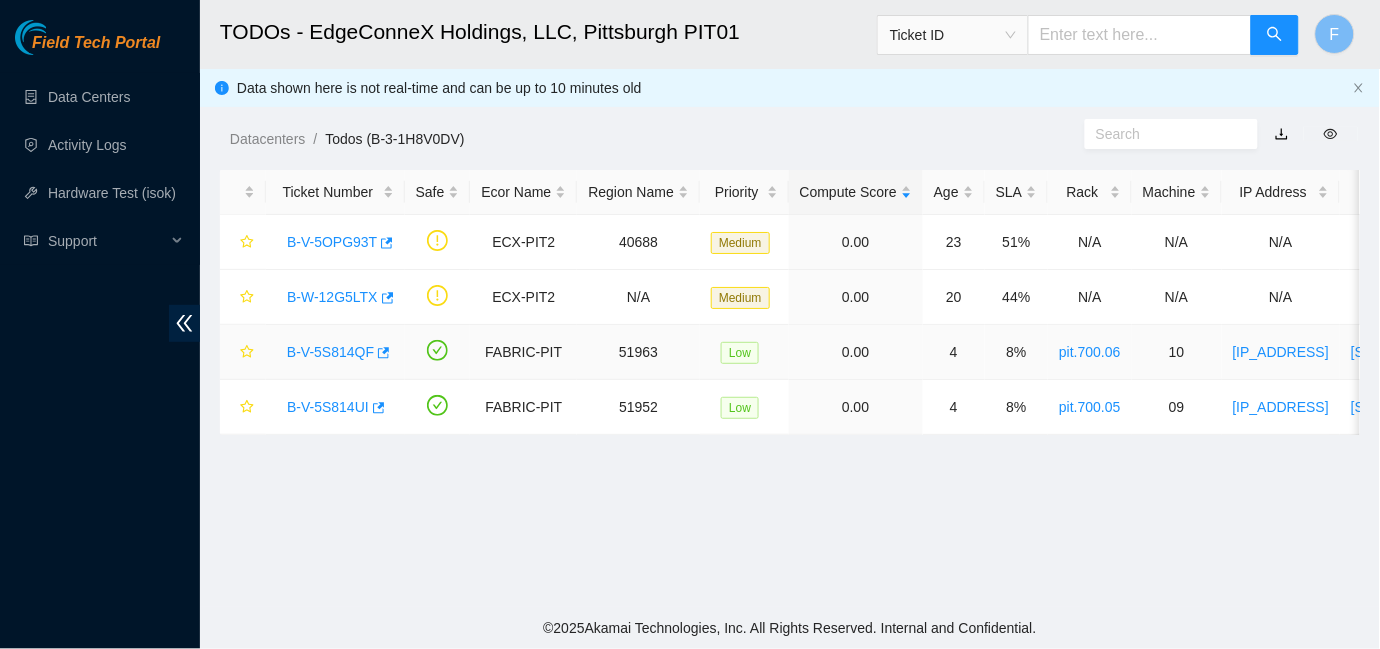 click on "B-V-5S814QF" at bounding box center (330, 352) 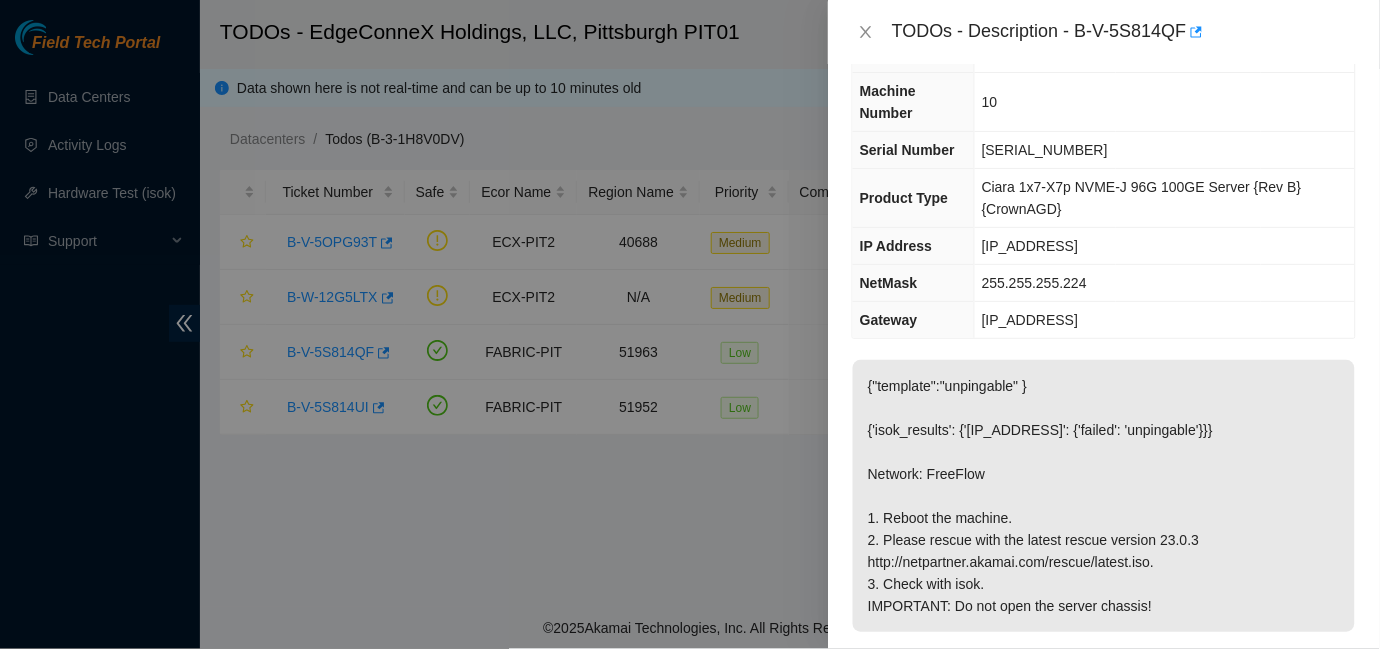 scroll, scrollTop: 47, scrollLeft: 0, axis: vertical 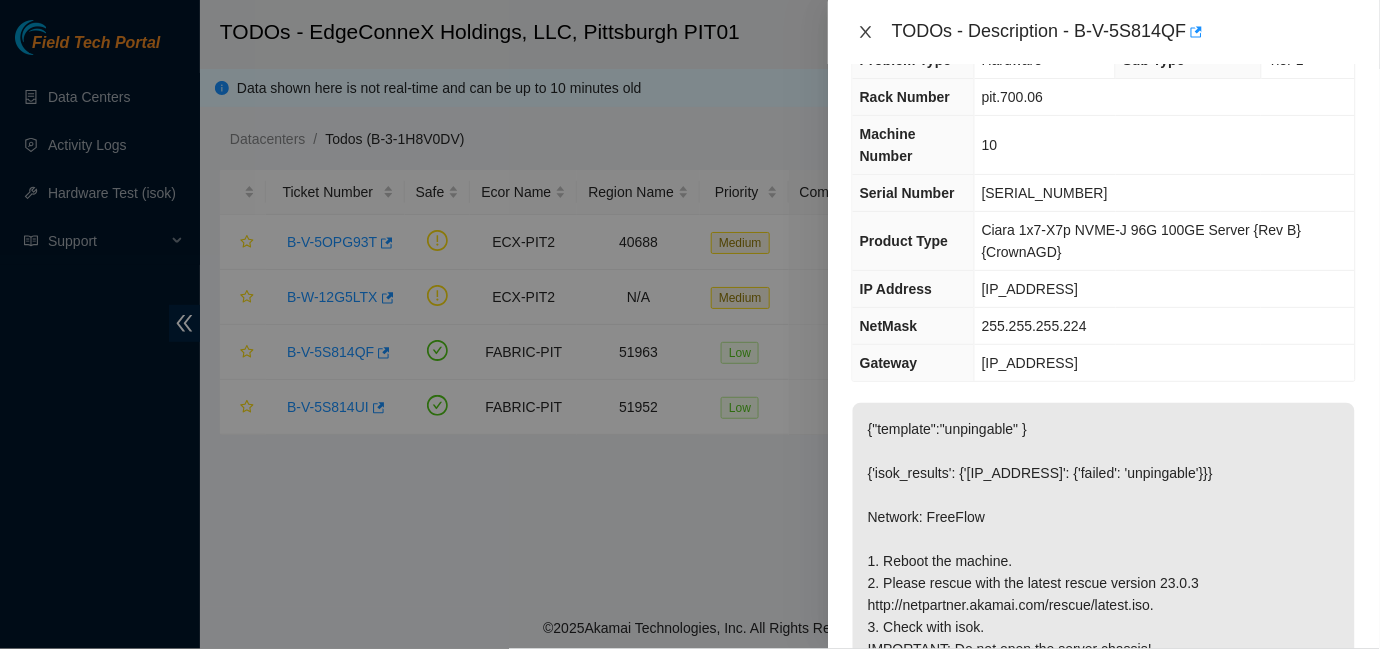 click 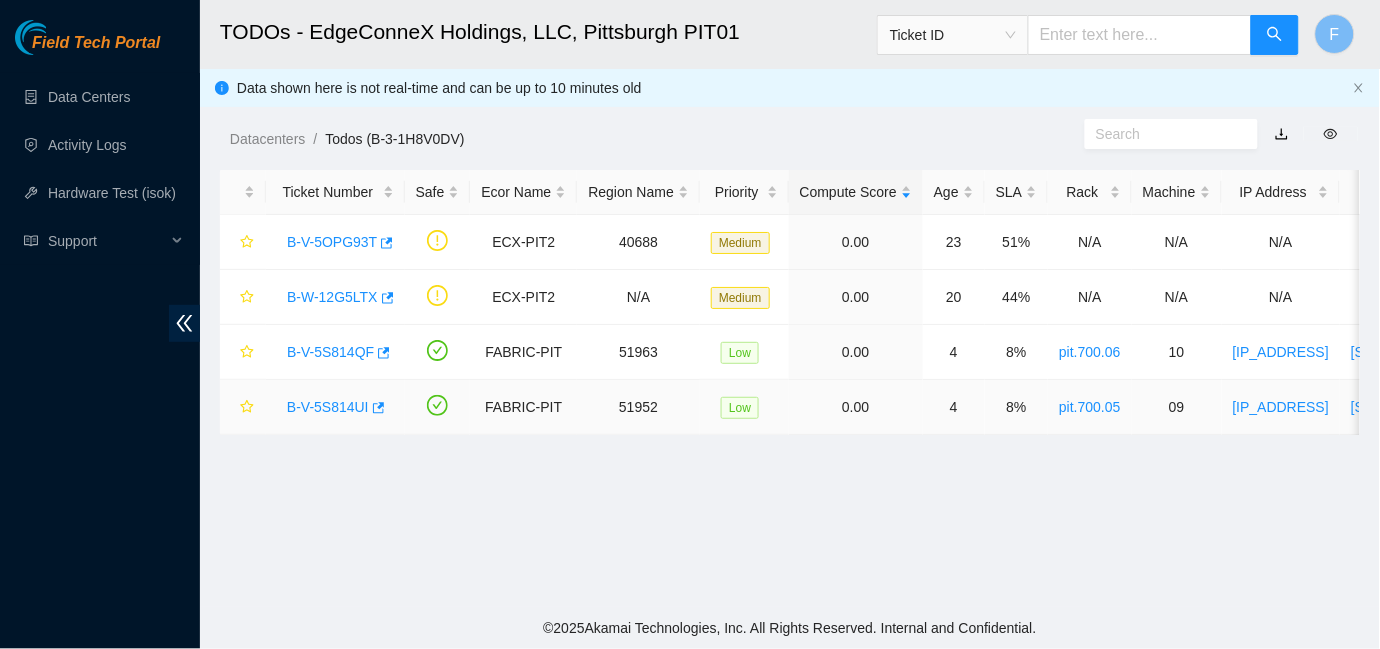 click on "B-V-5S814UI" at bounding box center [328, 407] 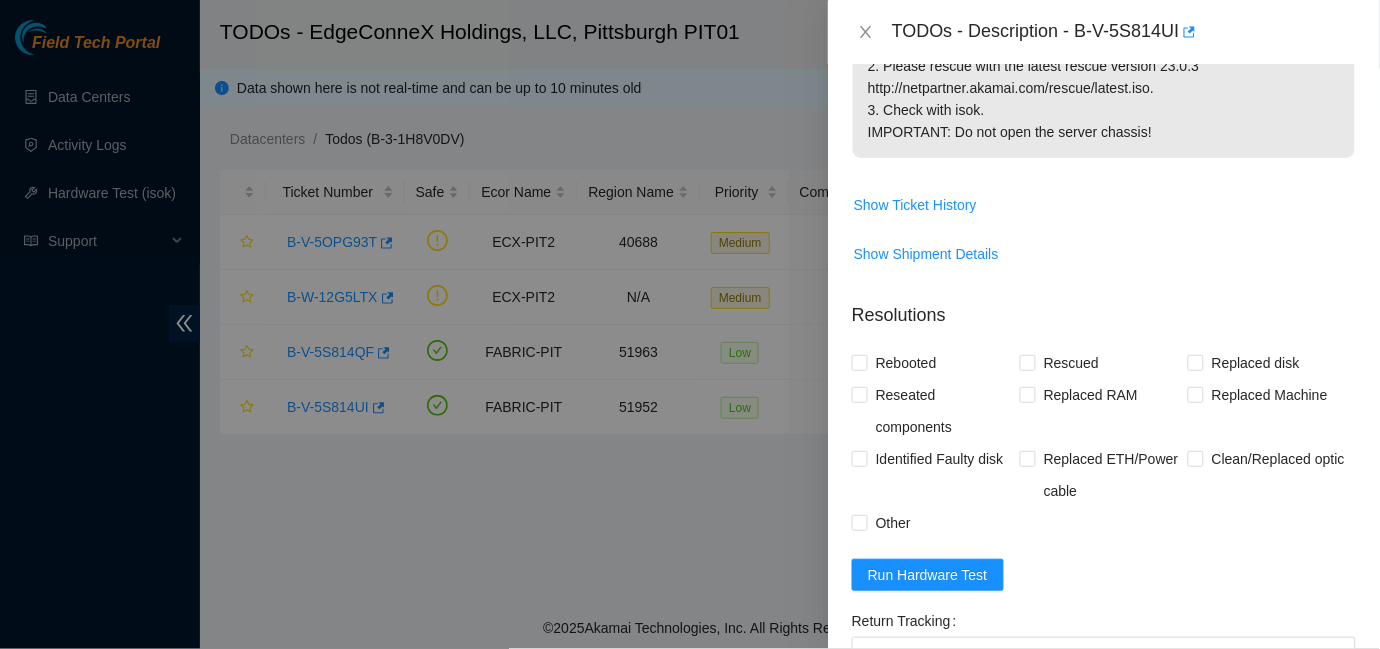 scroll, scrollTop: 569, scrollLeft: 0, axis: vertical 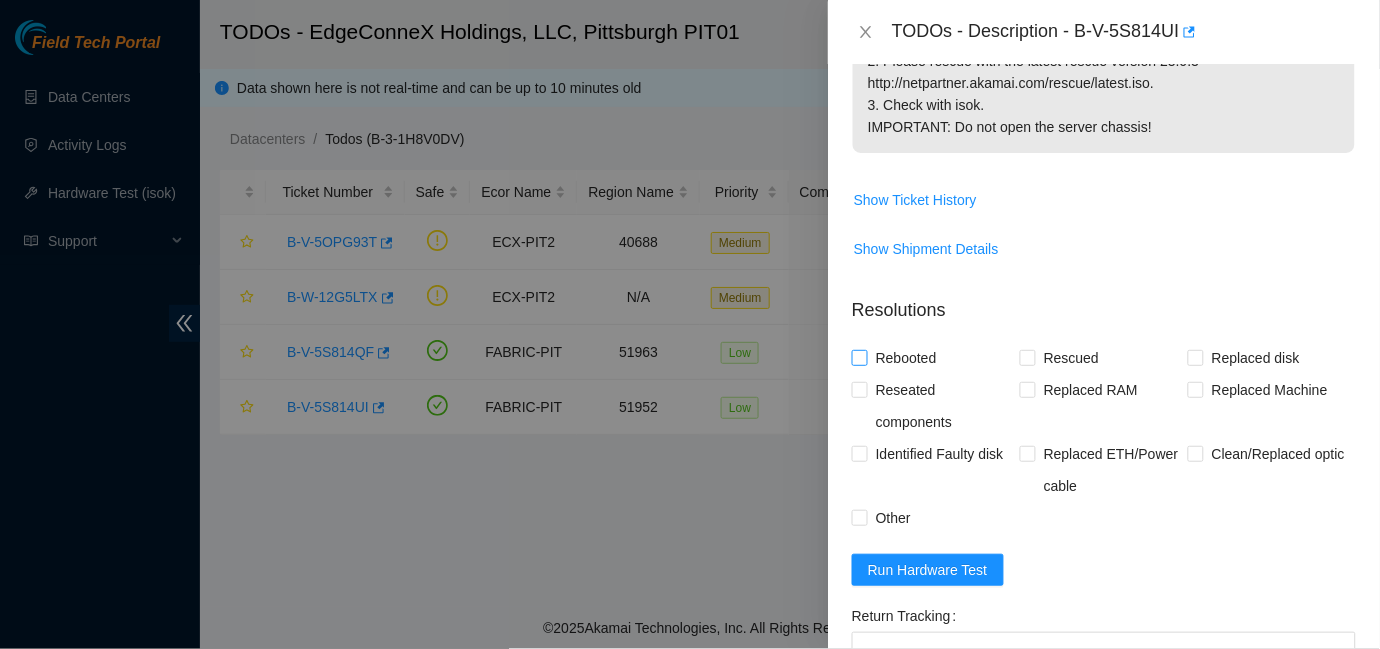 click on "Rebooted" at bounding box center (859, 357) 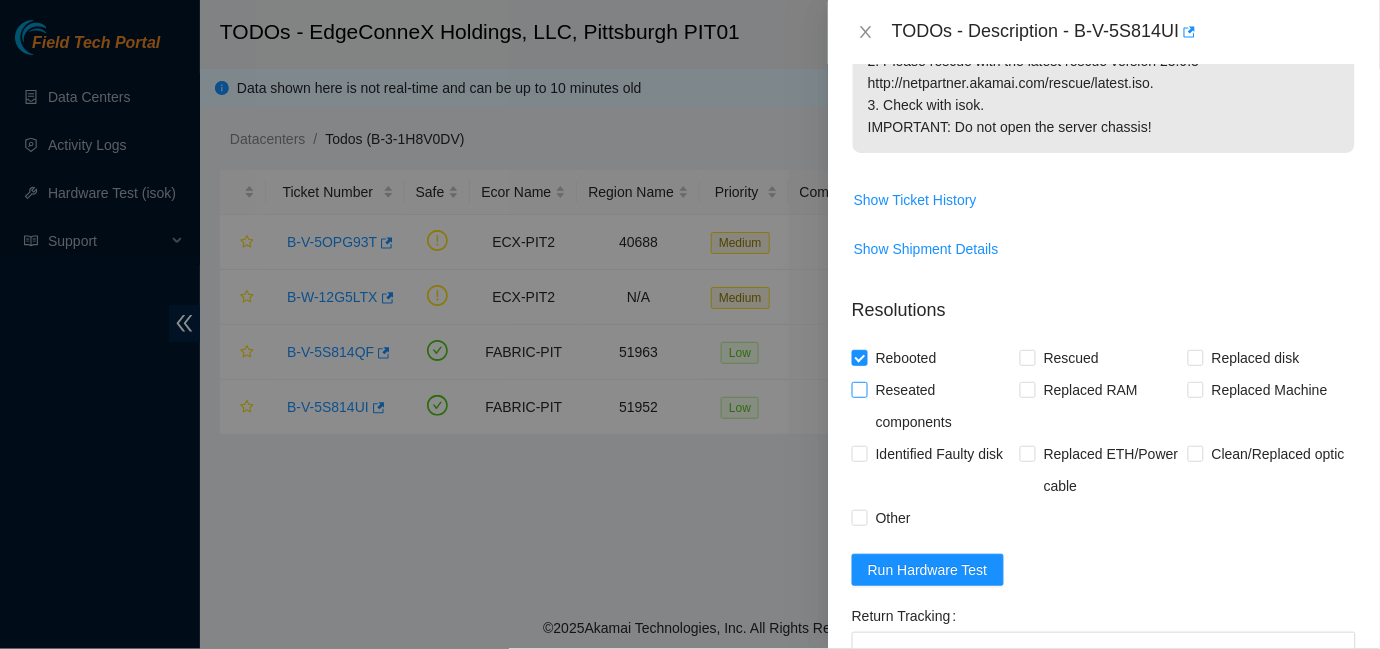 click on "Reseated components" at bounding box center (936, 406) 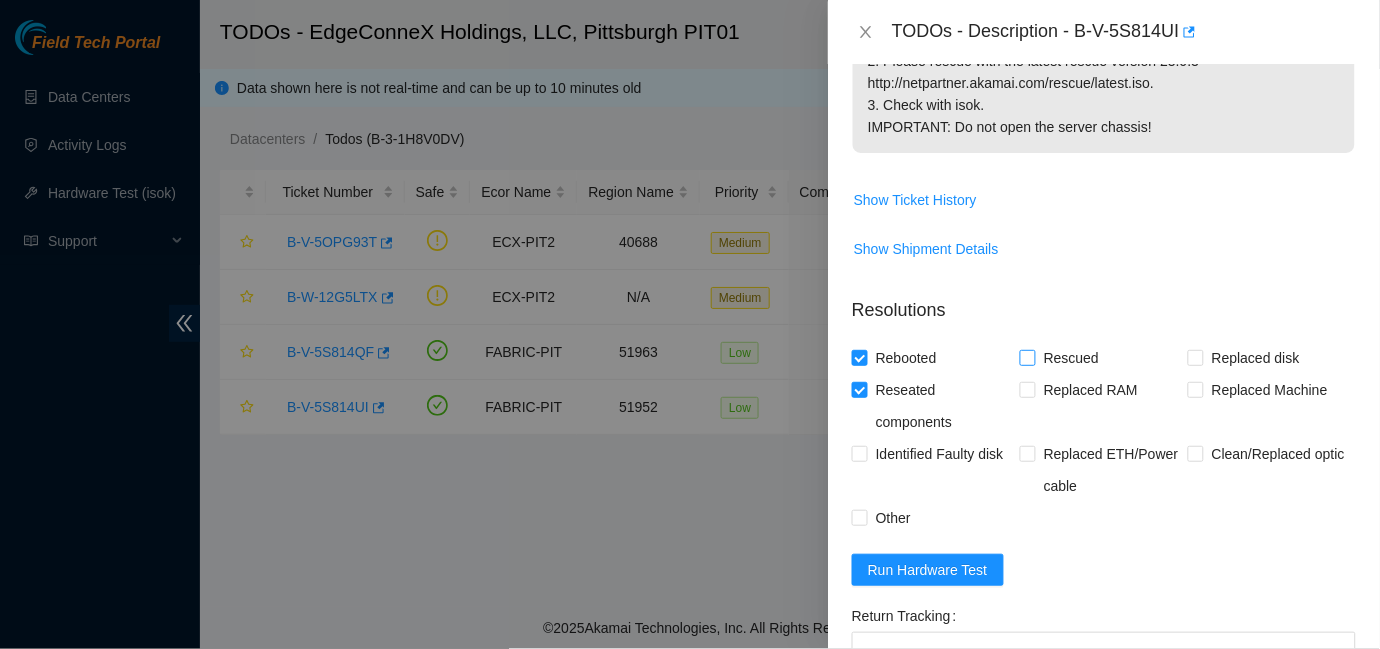 click on "Rescued" at bounding box center (1027, 357) 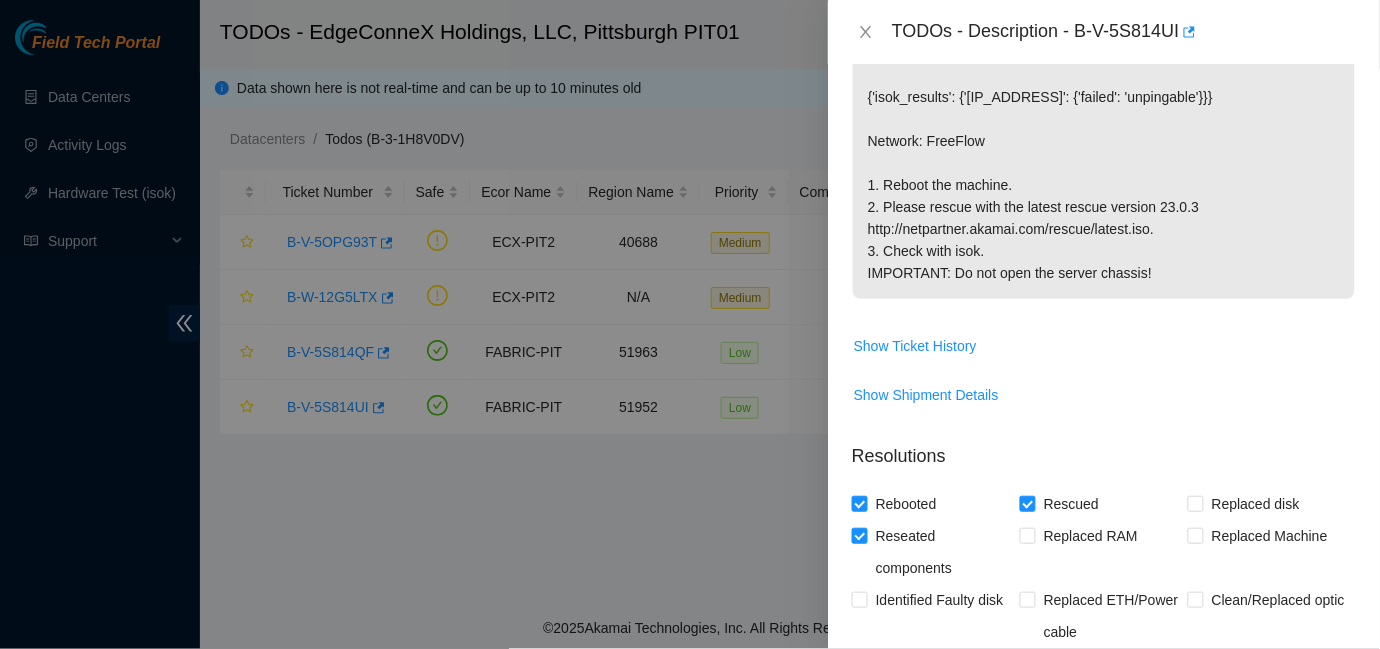 scroll, scrollTop: 417, scrollLeft: 0, axis: vertical 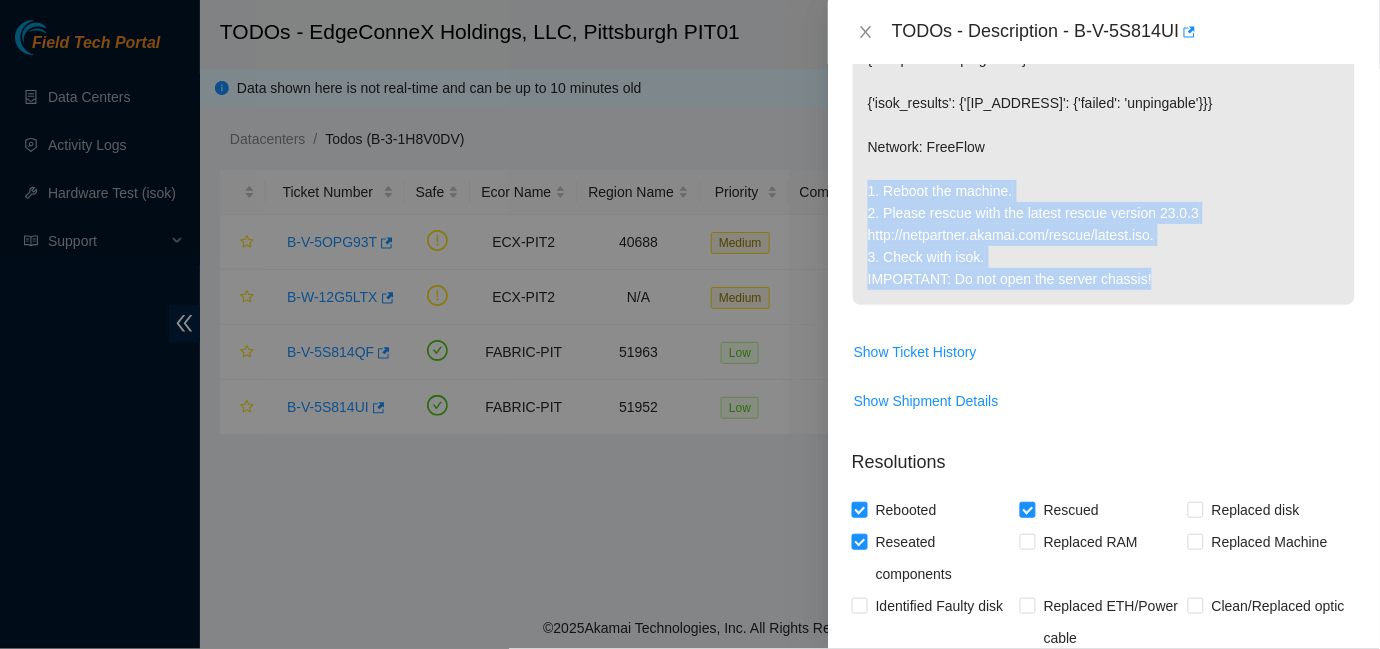 drag, startPoint x: 1173, startPoint y: 276, endPoint x: 864, endPoint y: 197, distance: 318.93887 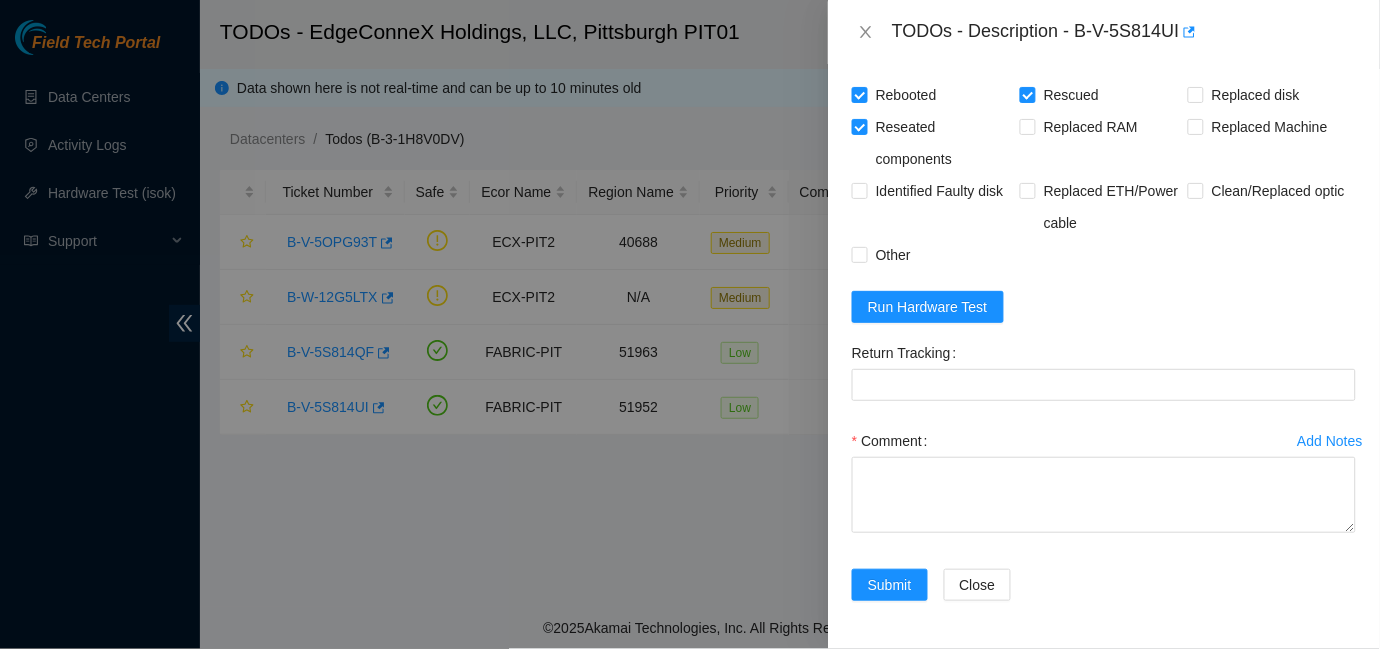 scroll, scrollTop: 874, scrollLeft: 0, axis: vertical 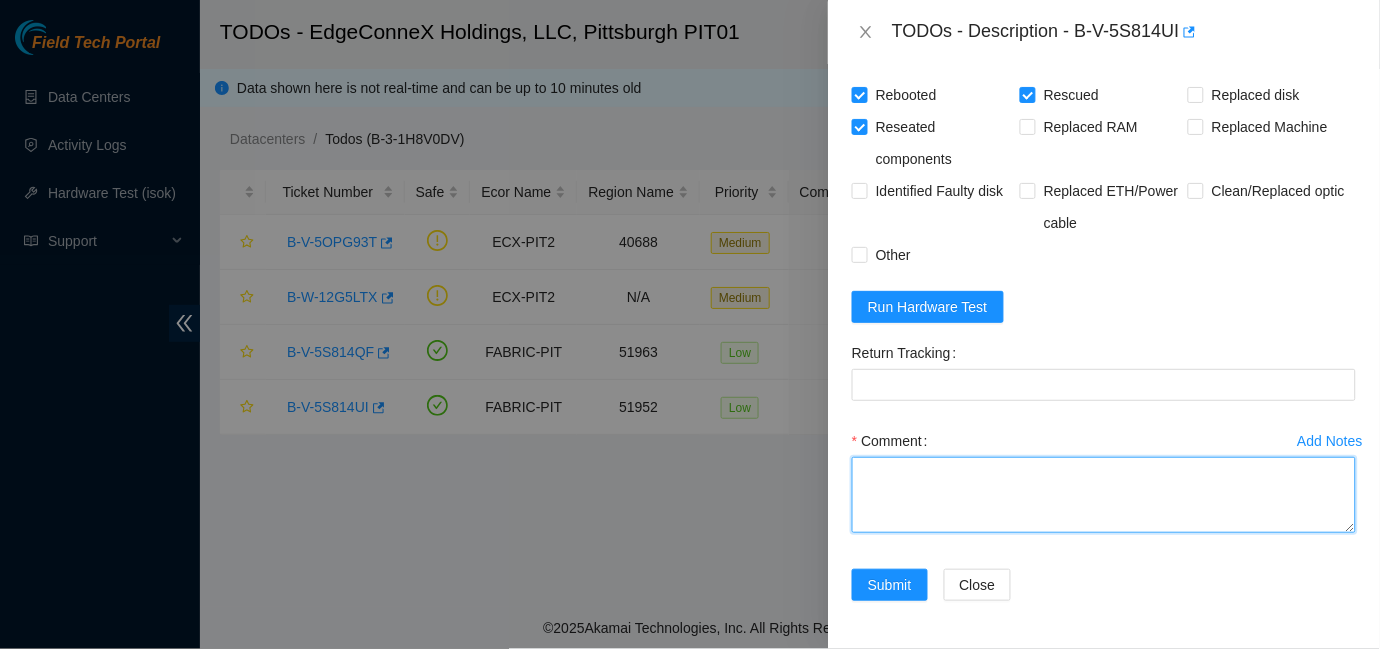 click on "Comment" at bounding box center [1104, 495] 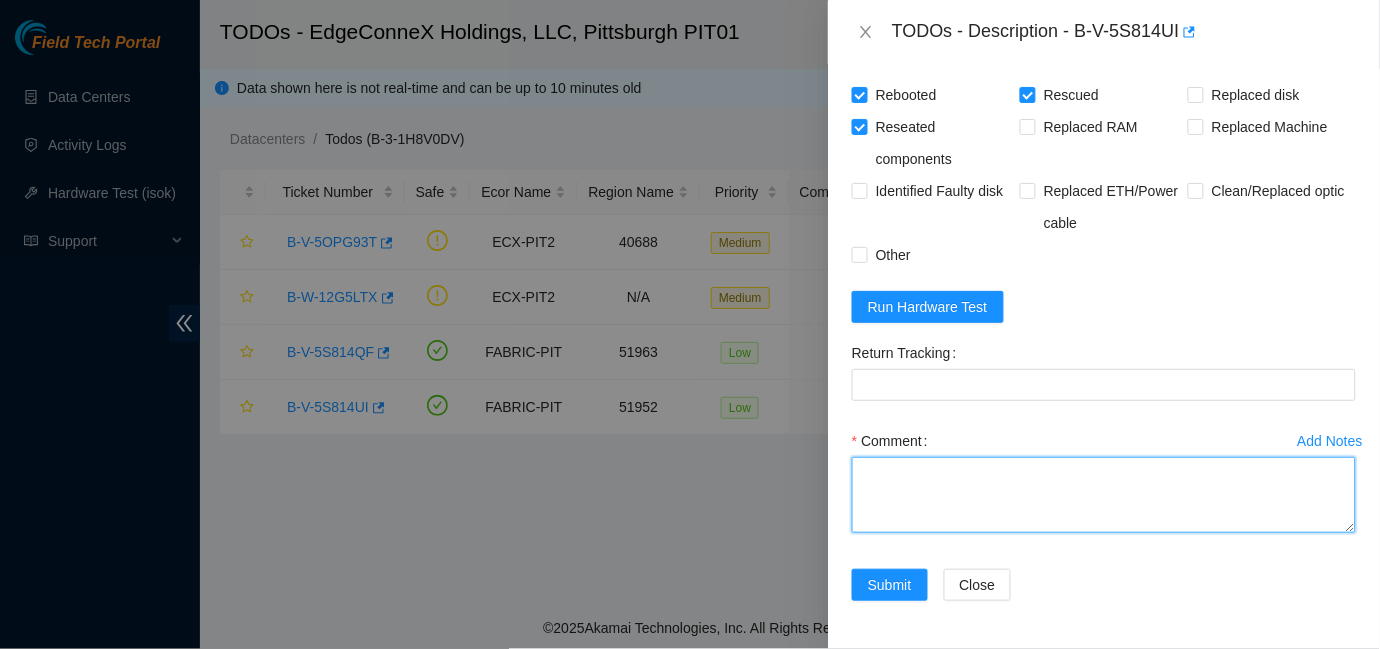paste on "1. Reboot the machine.
2. Please rescue with the latest rescue version 23.0.3
http://netpartner.akamai.com/rescue/latest.iso.
3. Check with isok.
IMPORTANT: Do not open the server chassis!" 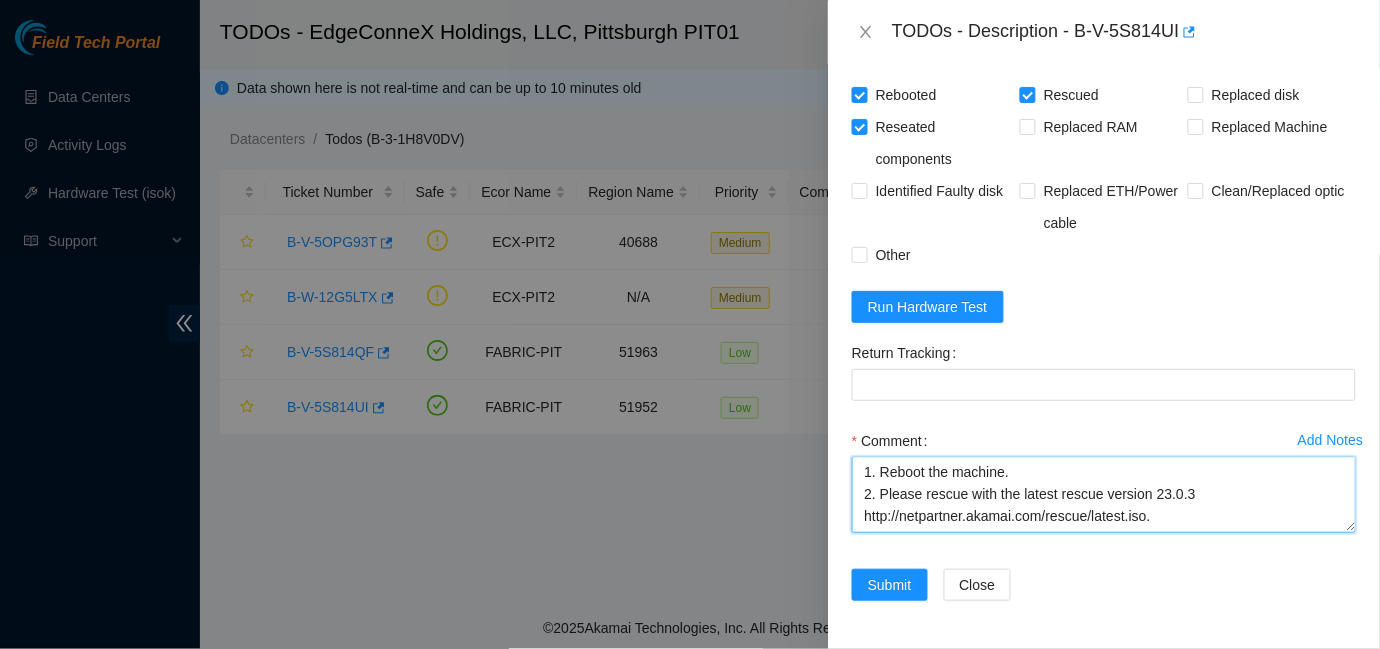 scroll, scrollTop: 37, scrollLeft: 0, axis: vertical 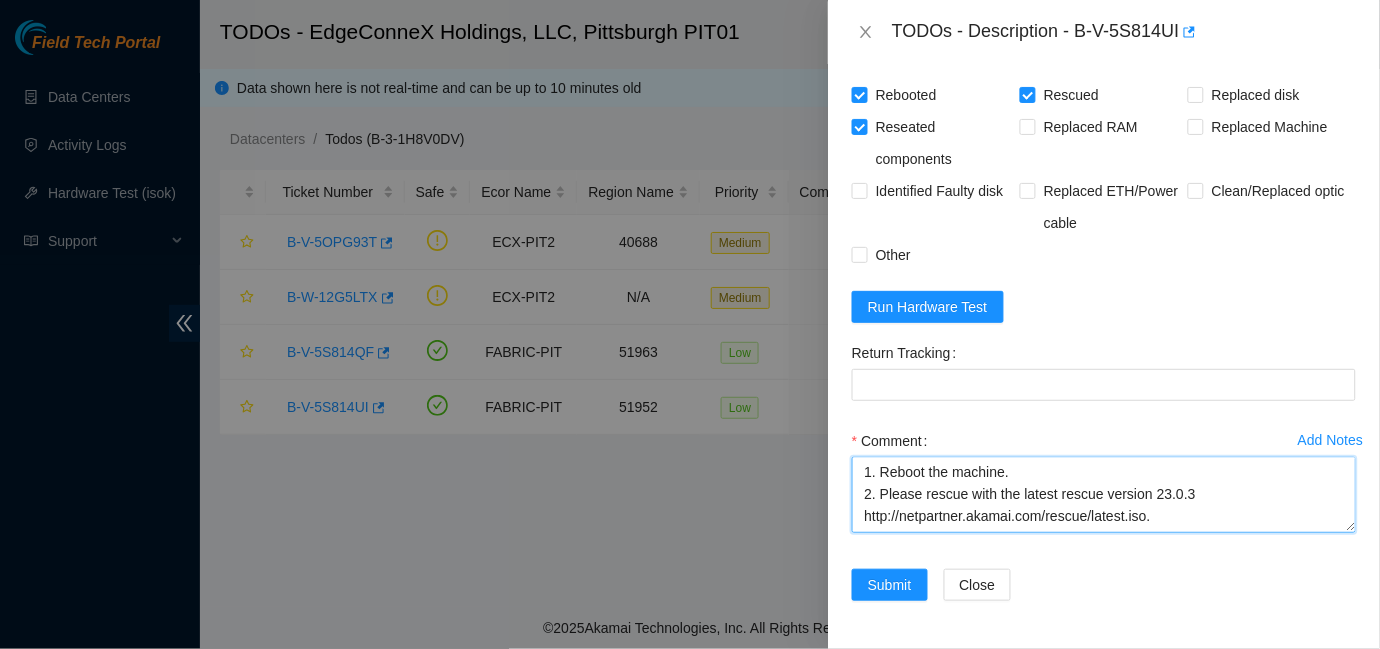 click on "1. Reboot the machine.
2. Please rescue with the latest rescue version 23.0.3
http://netpartner.akamai.com/rescue/latest.iso.
3. Check with isok.
IMPORTANT: Do not open the server chassis!" at bounding box center [1104, 495] 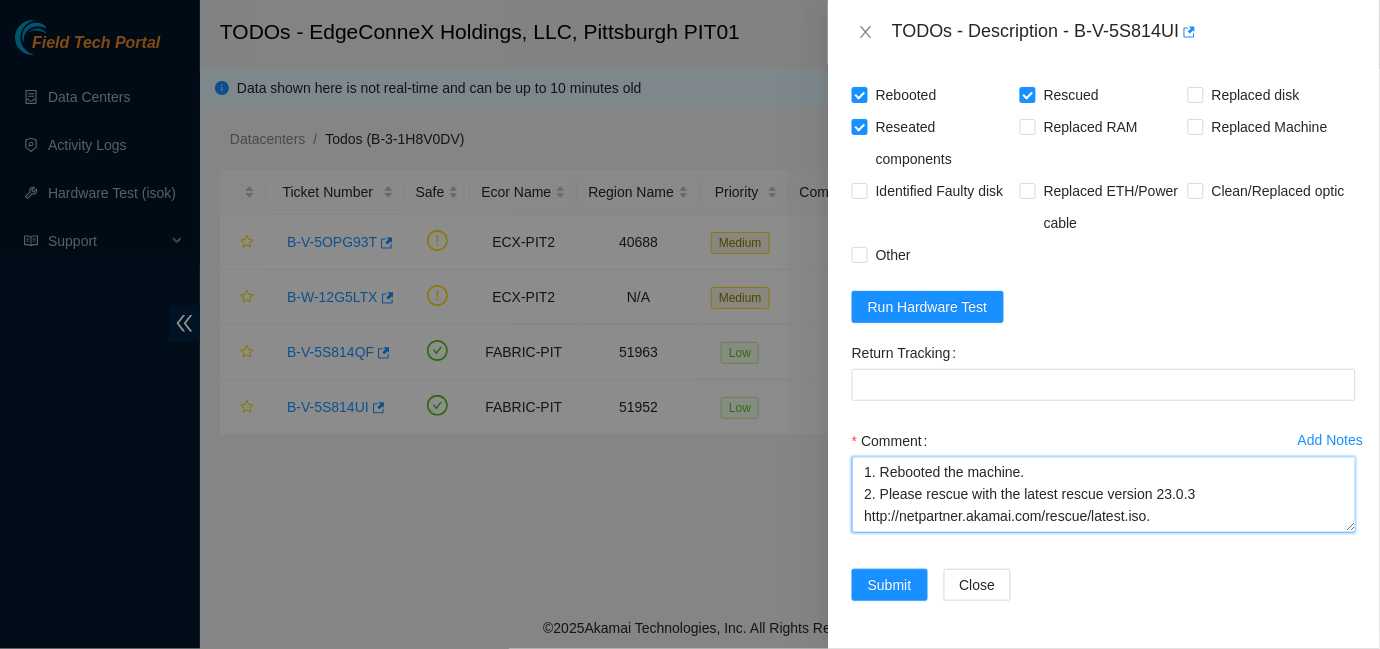 click on "1. Rebooted the machine.
2. Please rescue with the latest rescue version 23.0.3
http://netpartner.akamai.com/rescue/latest.iso.
3. Check with isok.
IMPORTANT: Do not open the server chassis!" at bounding box center (1104, 495) 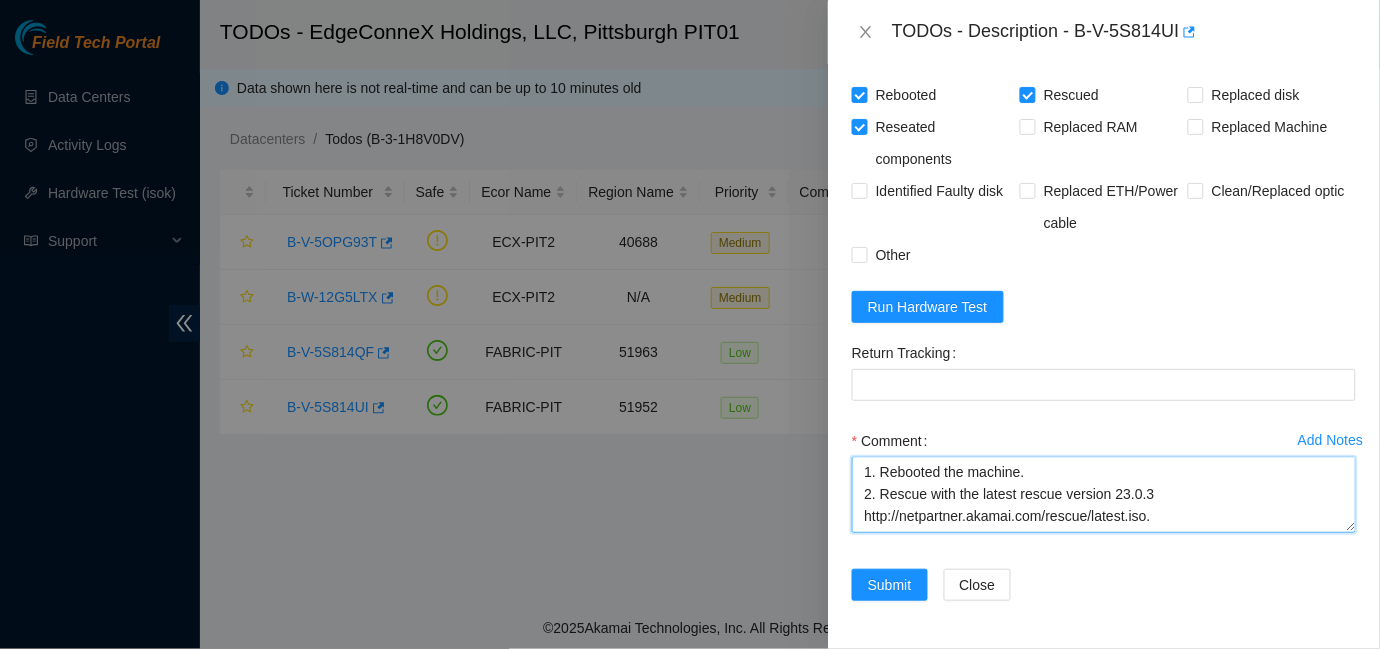 click on "1. Rebooted the machine.
2. Rescue with the latest rescue version 23.0.3
http://netpartner.akamai.com/rescue/latest.iso.
3. Check with isok.
IMPORTANT: Do not open the server chassis!" at bounding box center (1104, 495) 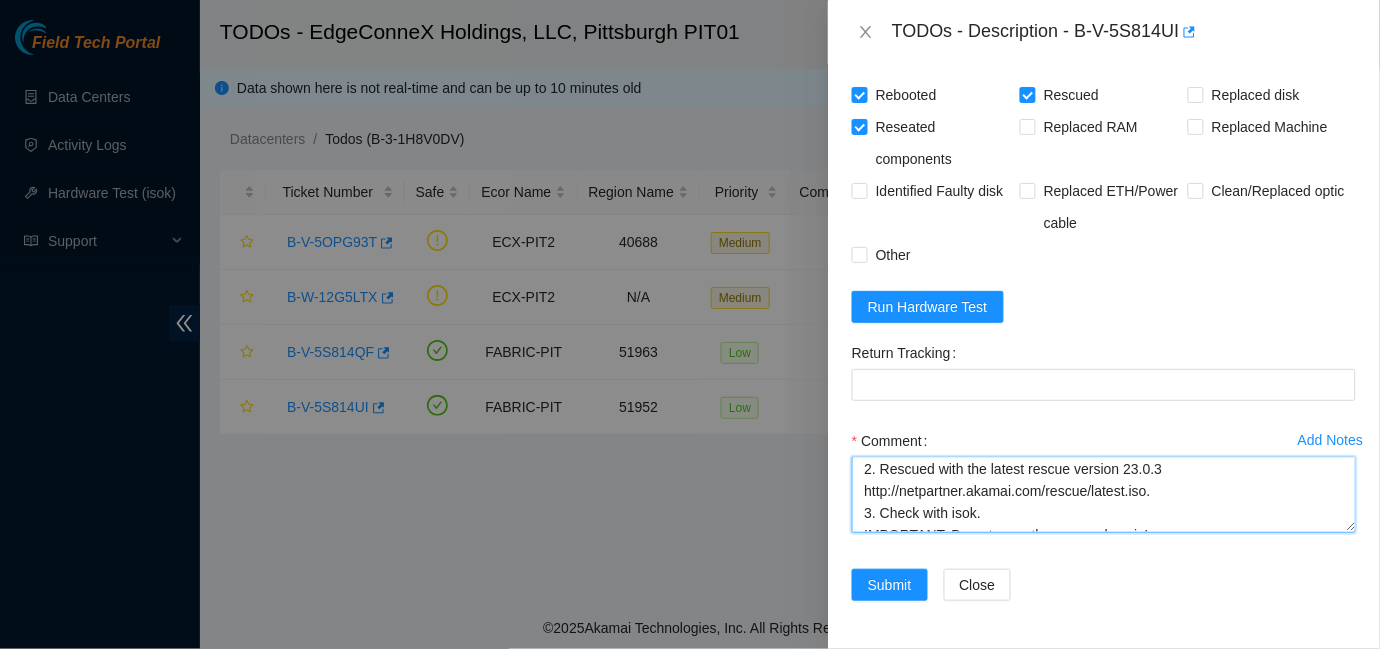 scroll, scrollTop: 44, scrollLeft: 0, axis: vertical 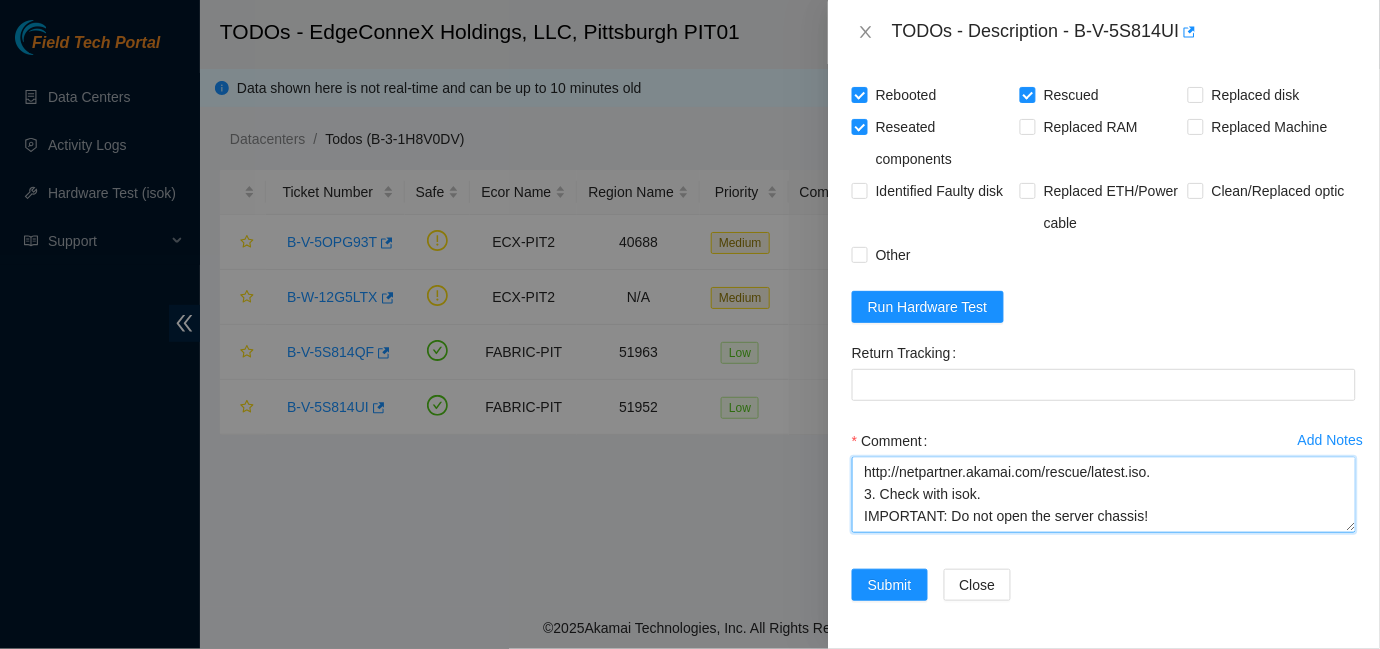drag, startPoint x: 1169, startPoint y: 516, endPoint x: 863, endPoint y: 484, distance: 307.66864 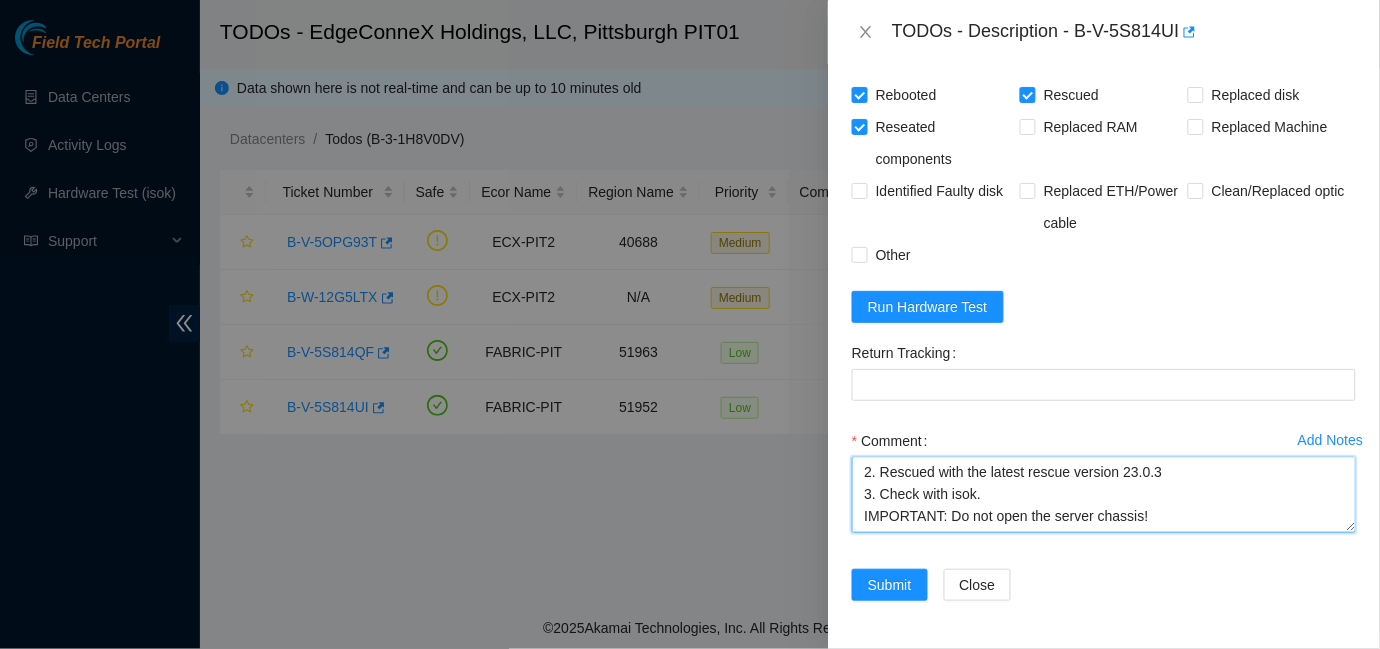 scroll, scrollTop: 22, scrollLeft: 0, axis: vertical 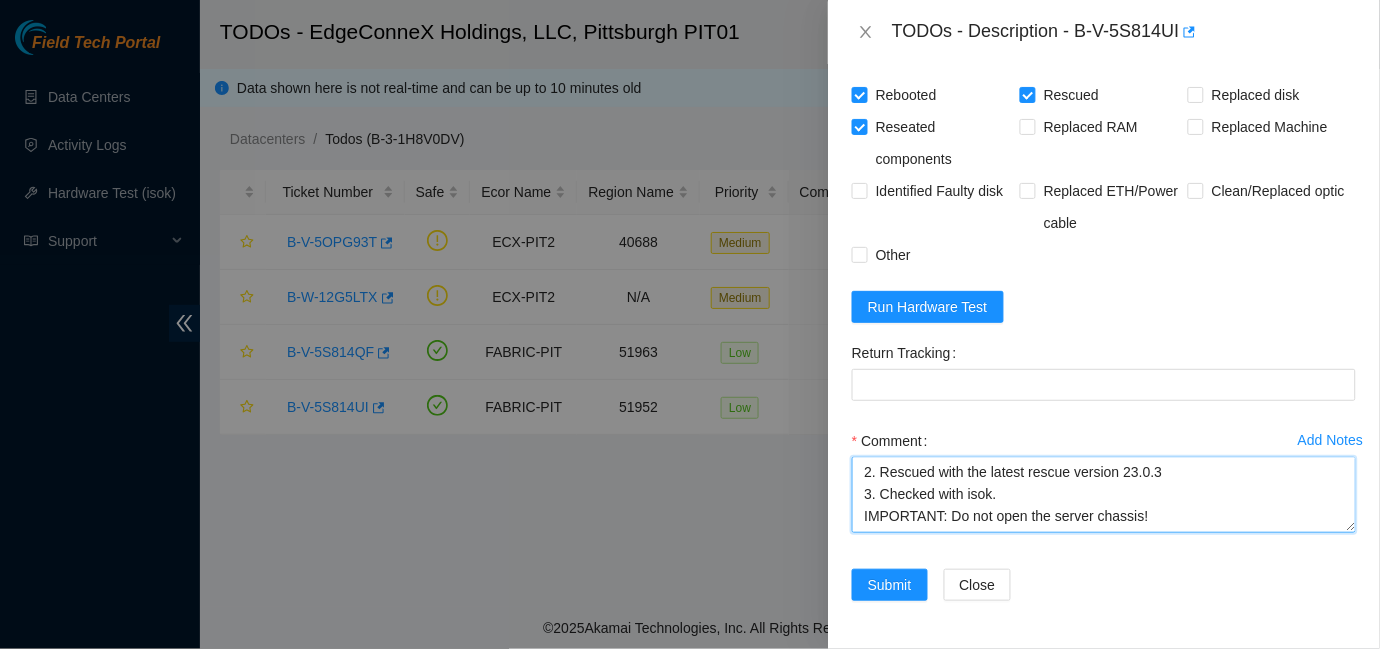 click on "1. Rebooted the machine.
2. Rescued with the latest rescue version 23.0.3
3. Checked with isok.
IMPORTANT: Do not open the server chassis!" at bounding box center (1104, 495) 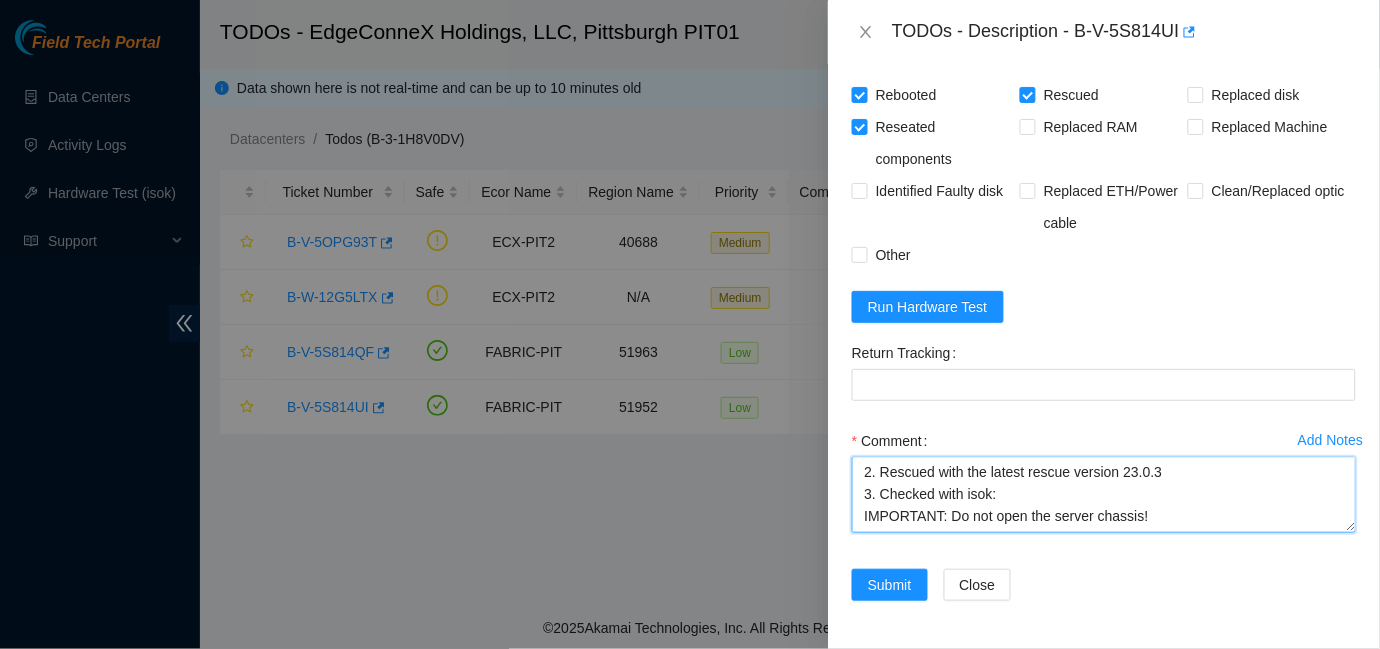 drag, startPoint x: 1165, startPoint y: 518, endPoint x: 850, endPoint y: 530, distance: 315.2285 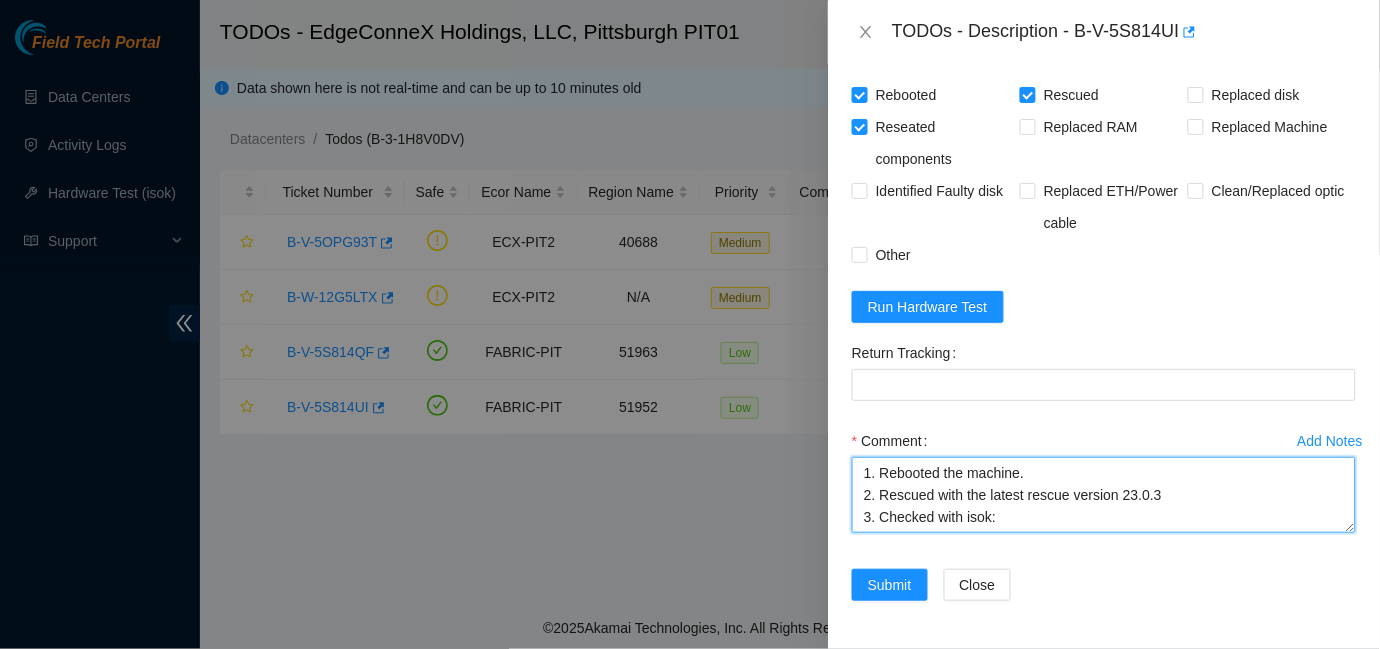 scroll, scrollTop: 15, scrollLeft: 0, axis: vertical 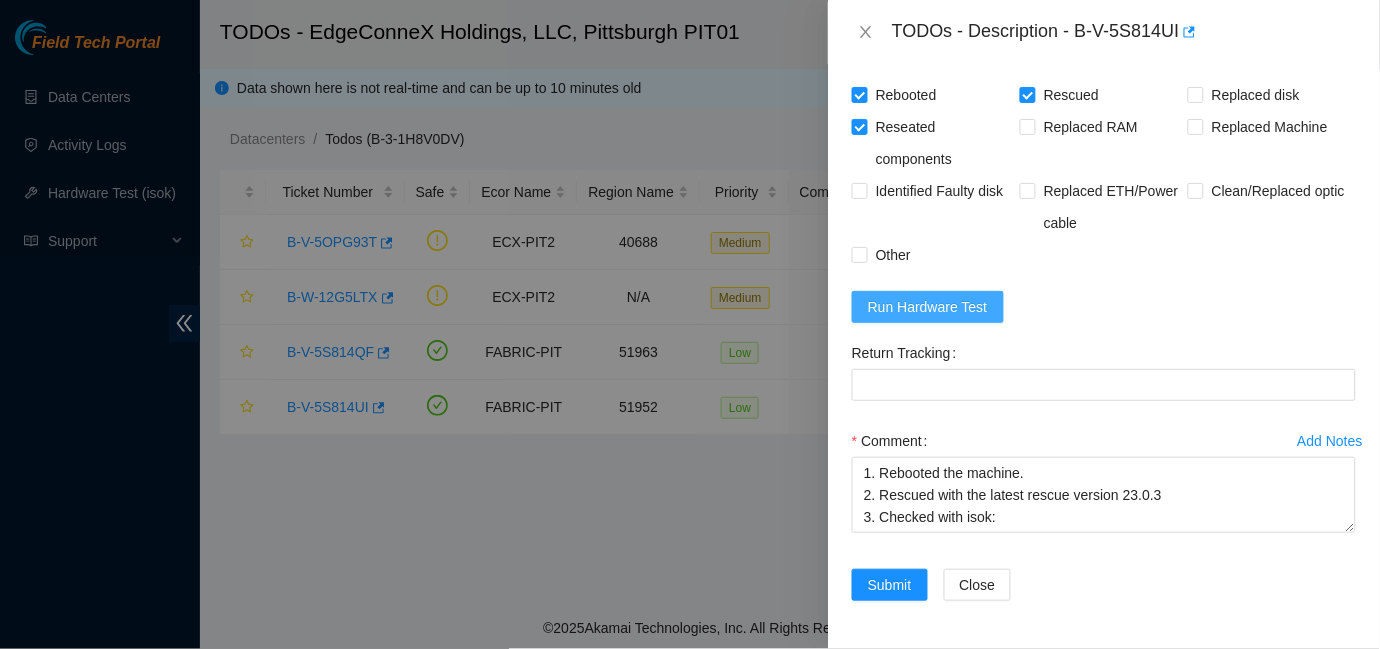 click on "Run Hardware Test" at bounding box center (928, 307) 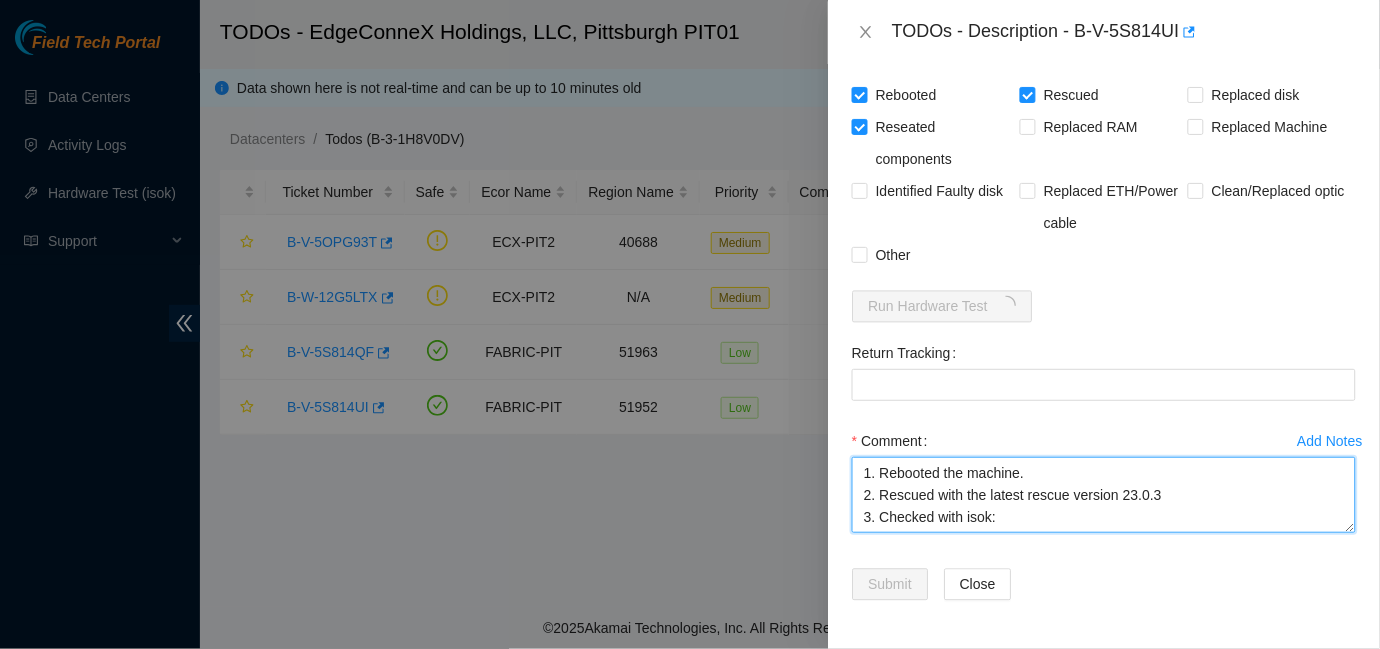 click on "1. Rebooted the machine.
2. Rescued with the latest rescue version 23.0.3
3. Checked with isok:" at bounding box center (1104, 495) 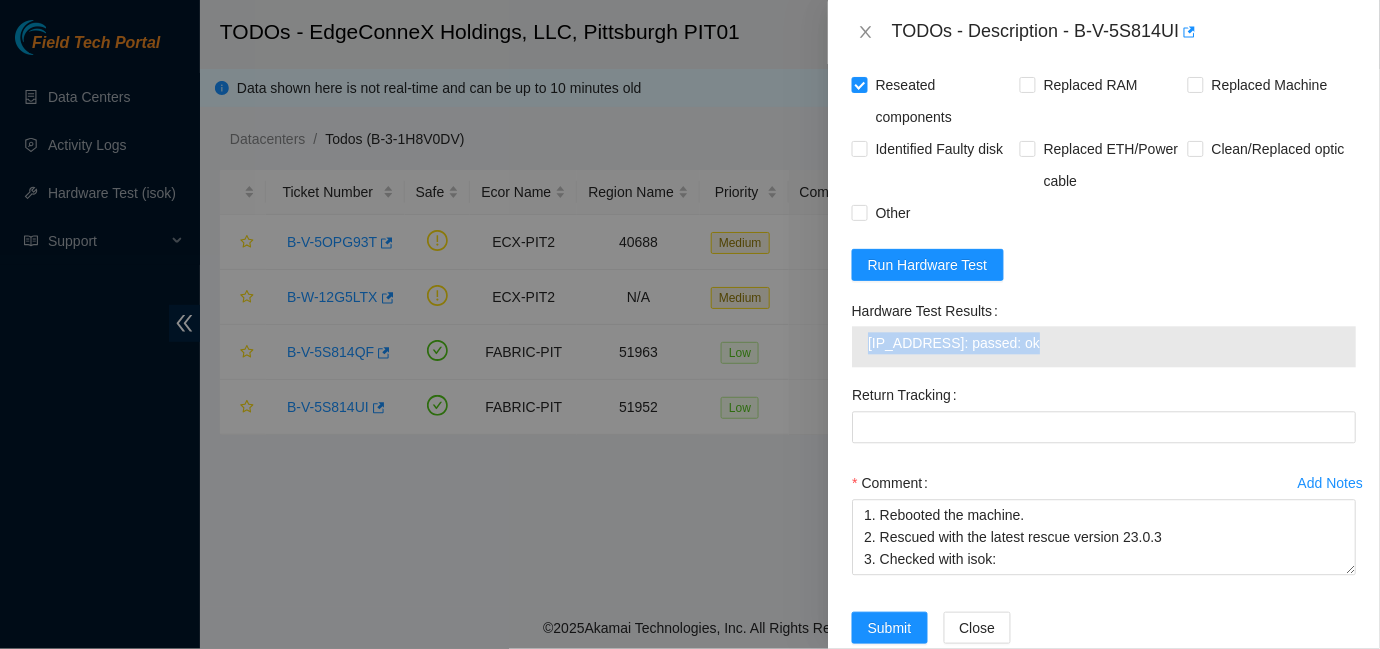 drag, startPoint x: 1048, startPoint y: 383, endPoint x: 866, endPoint y: 396, distance: 182.4637 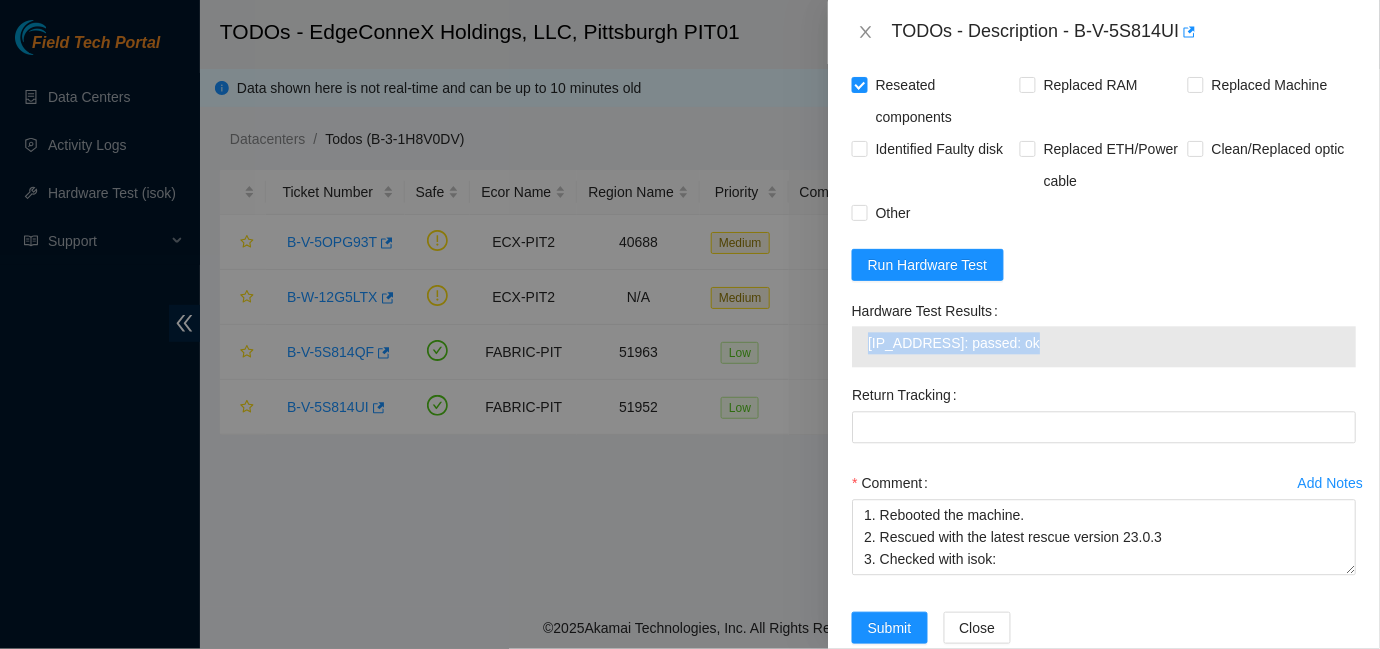 copy on "[IP_ADDRESS]: passed: ok" 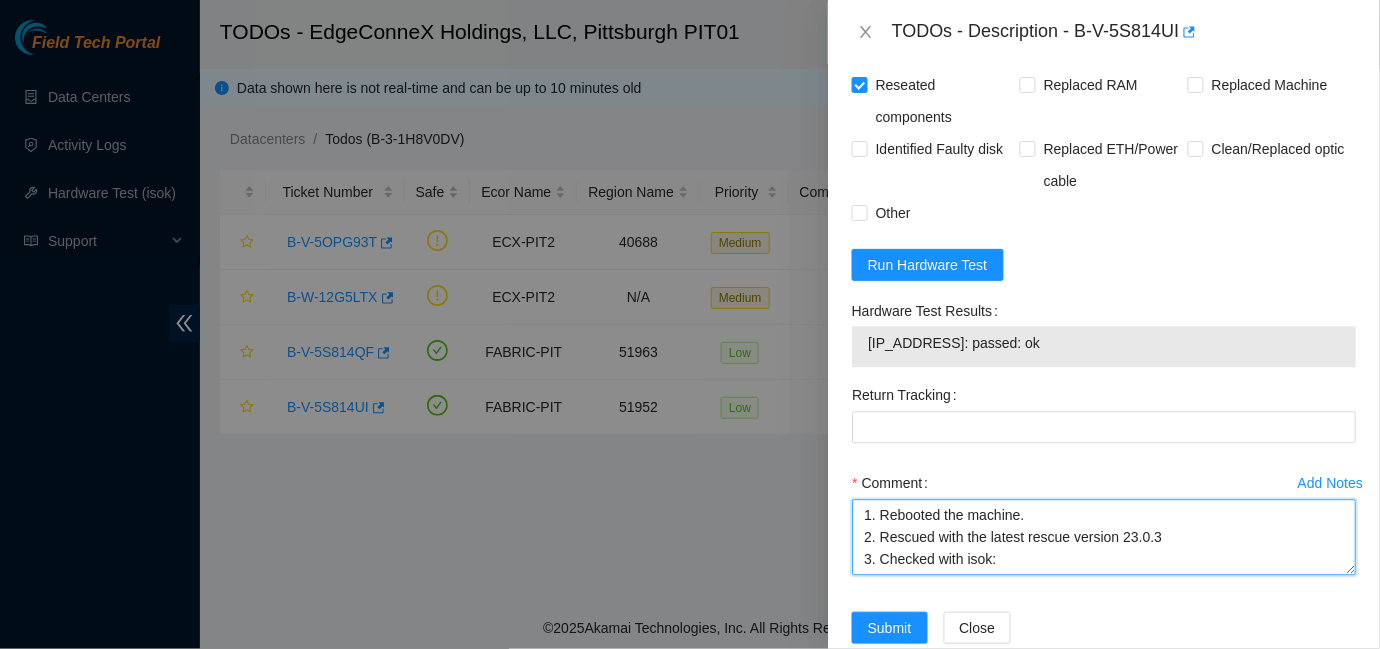 click on "1. Rebooted the machine.
2. Rescued with the latest rescue version 23.0.3
3. Checked with isok:" at bounding box center (1104, 538) 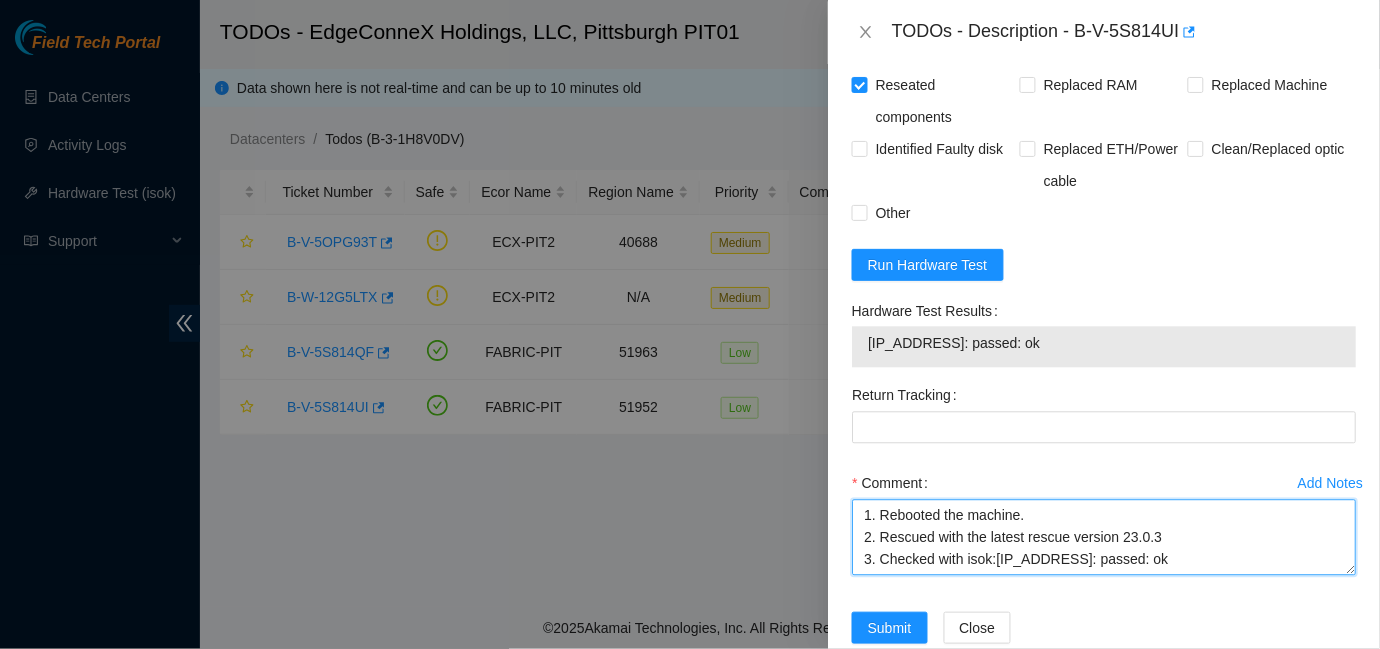 click on "1. Rebooted the machine.
2. Rescued with the latest rescue version 23.0.3
3. Checked with isok:[IP_ADDRESS]: passed: ok" at bounding box center [1104, 538] 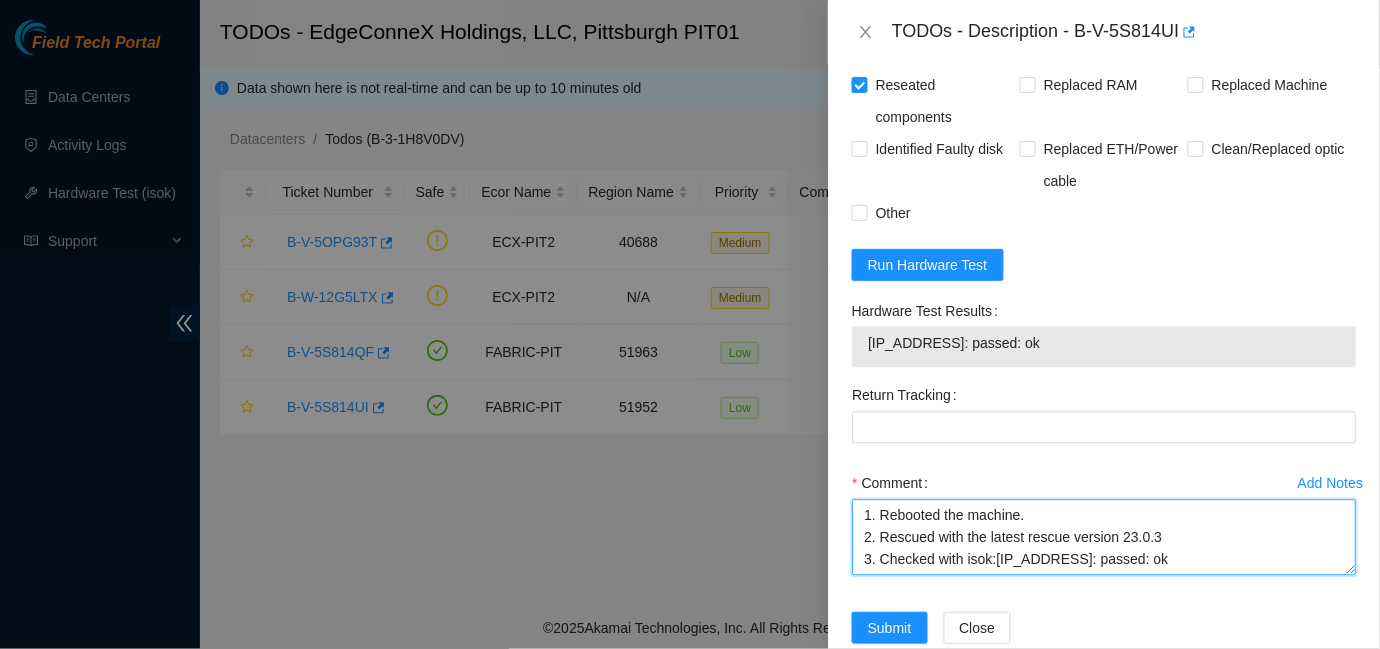 type on "1. Rebooted the machine.
2. Rescued with the latest rescue version 23.0.3
3. Checked with isok:[IP_ADDRESS]: passed: ok" 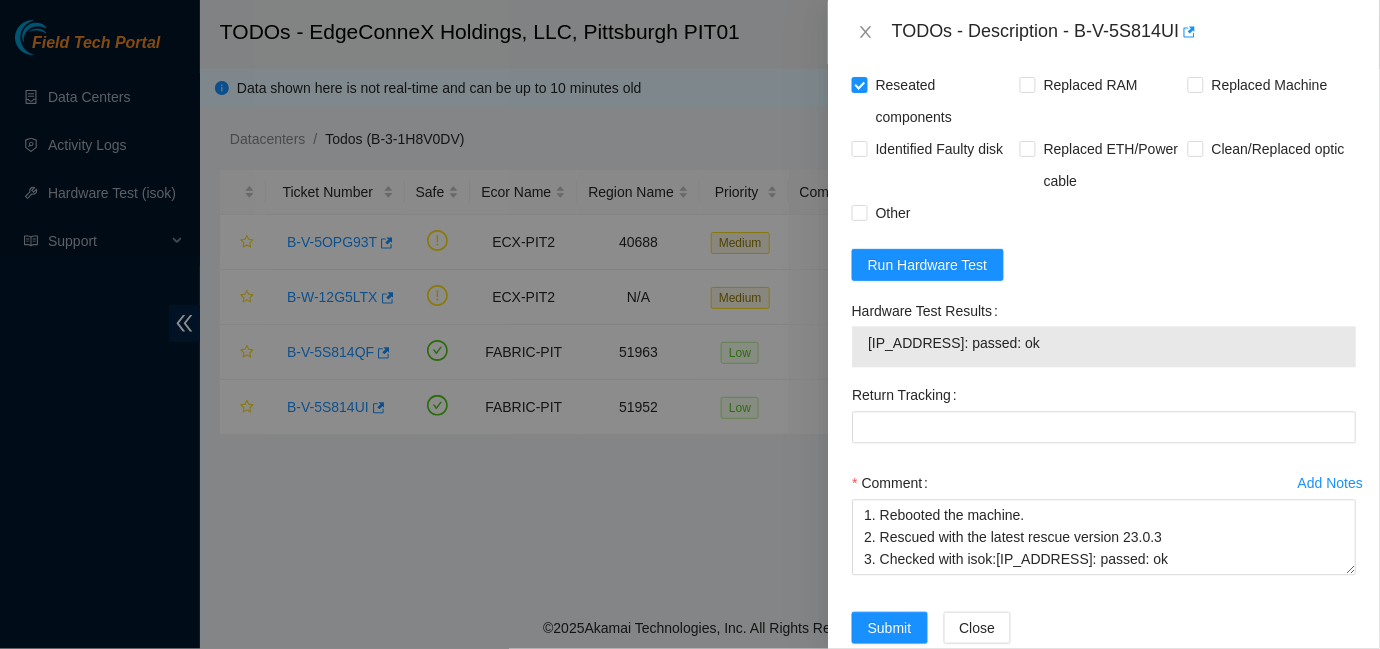 scroll, scrollTop: 959, scrollLeft: 0, axis: vertical 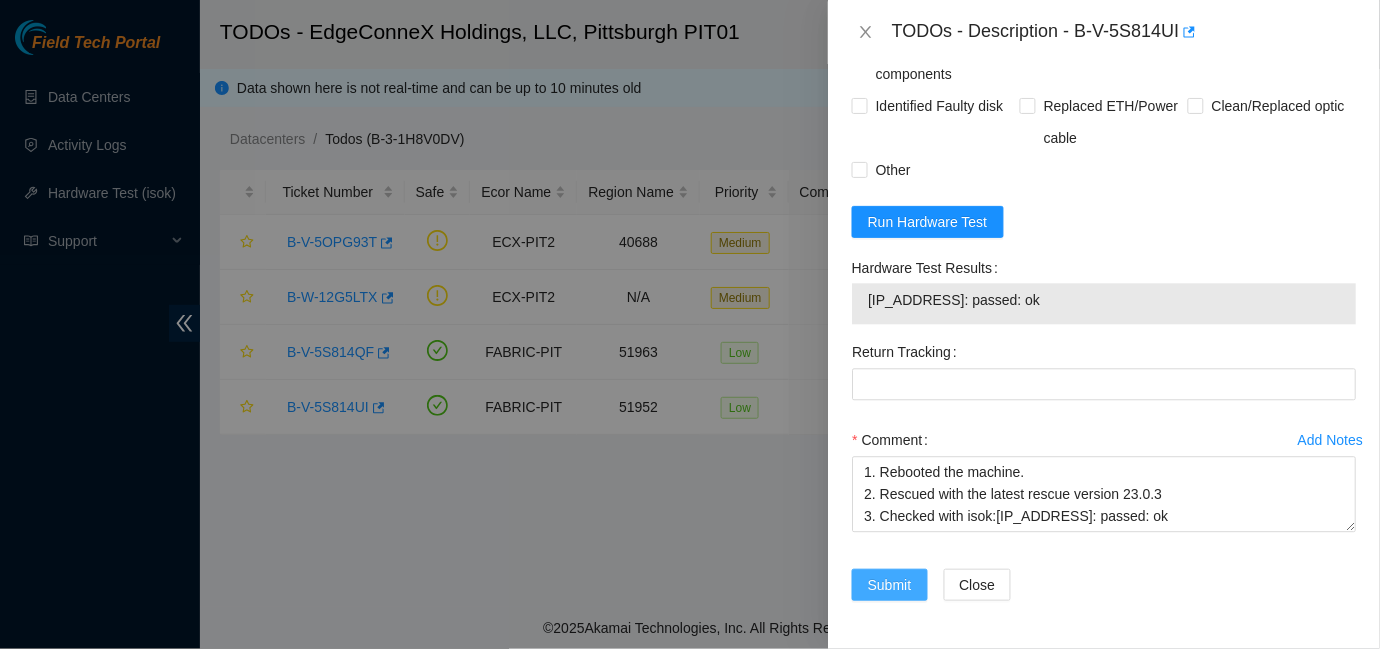 click on "Submit" at bounding box center (890, 585) 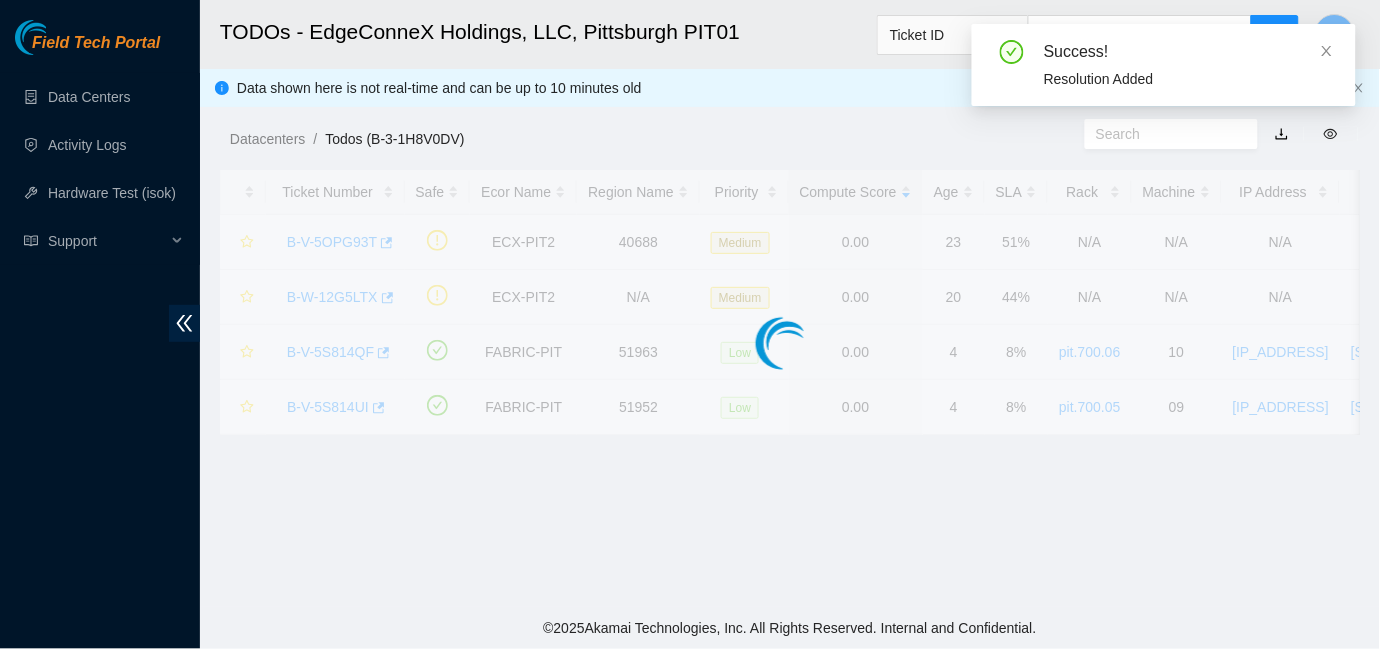 scroll, scrollTop: 618, scrollLeft: 0, axis: vertical 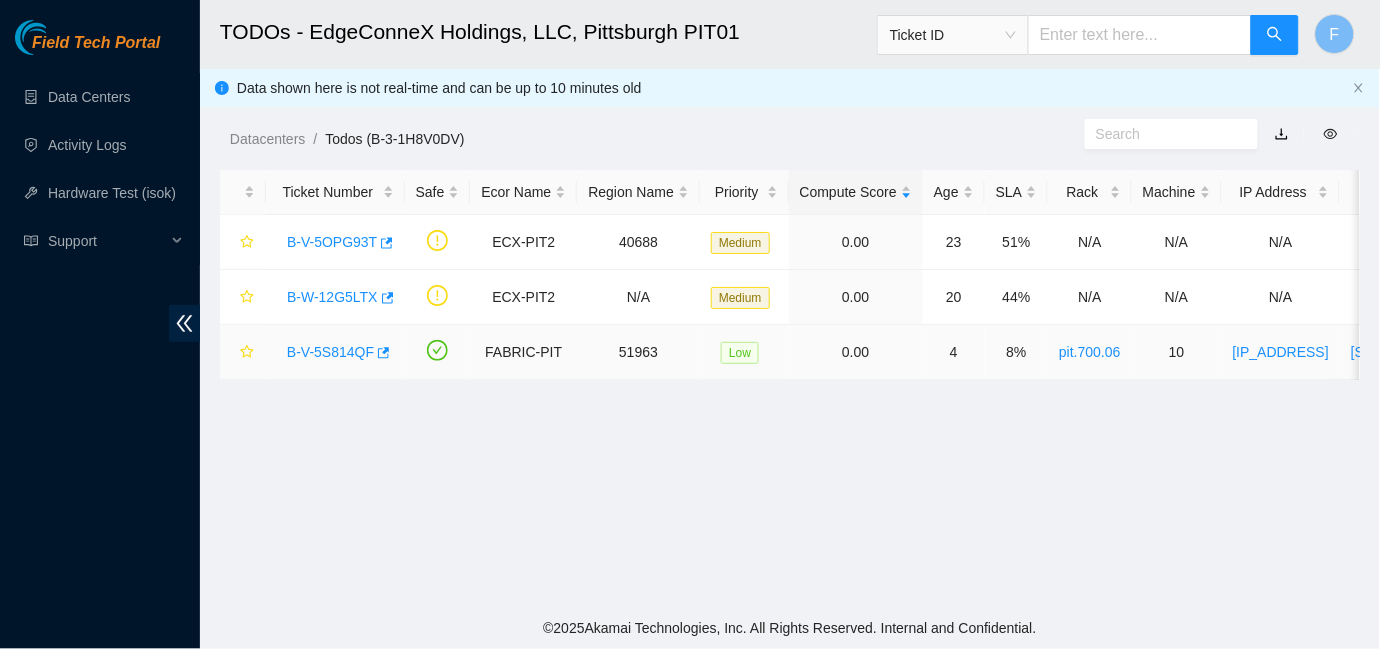 click on "B-V-5S814QF" at bounding box center [330, 352] 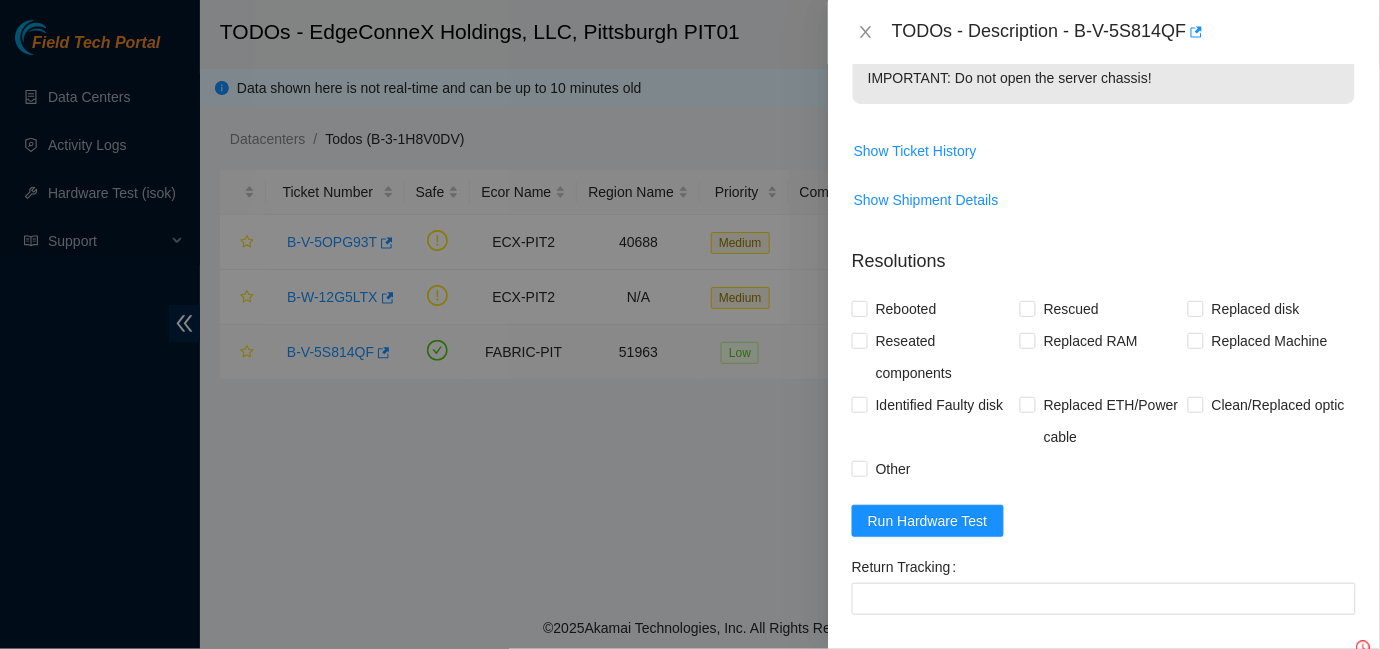 scroll, scrollTop: 874, scrollLeft: 0, axis: vertical 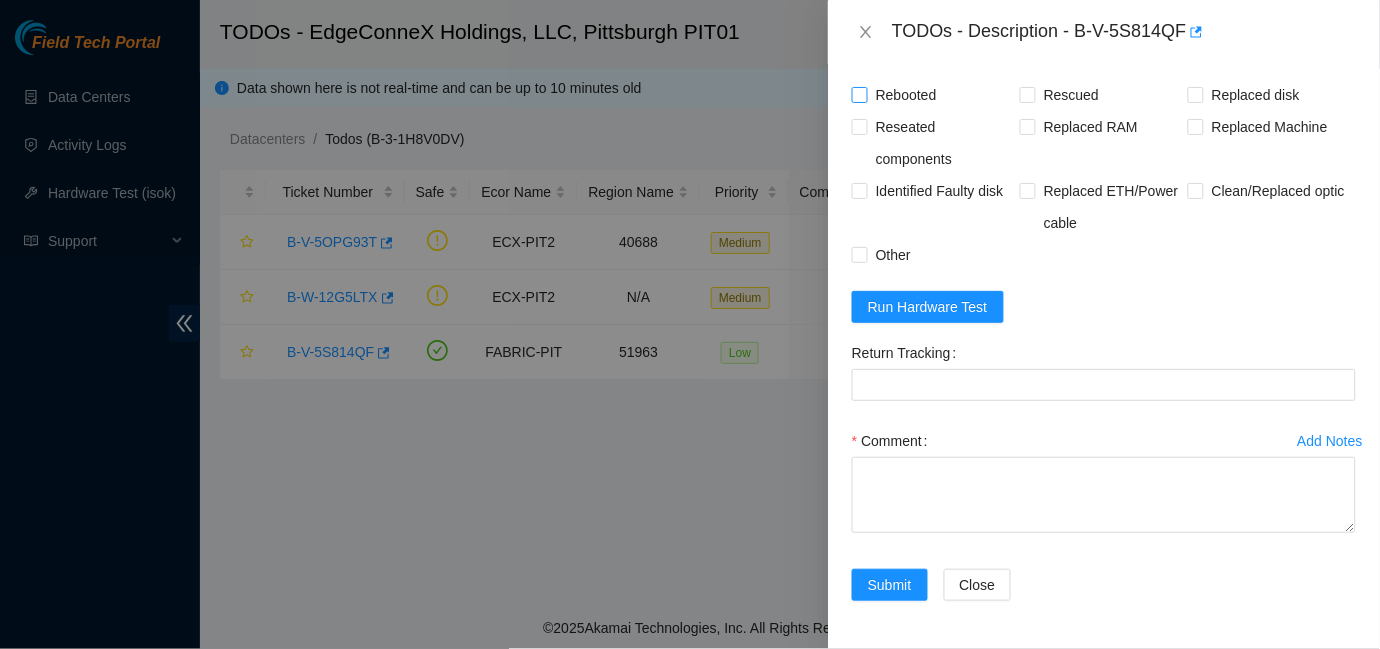 click at bounding box center (860, 95) 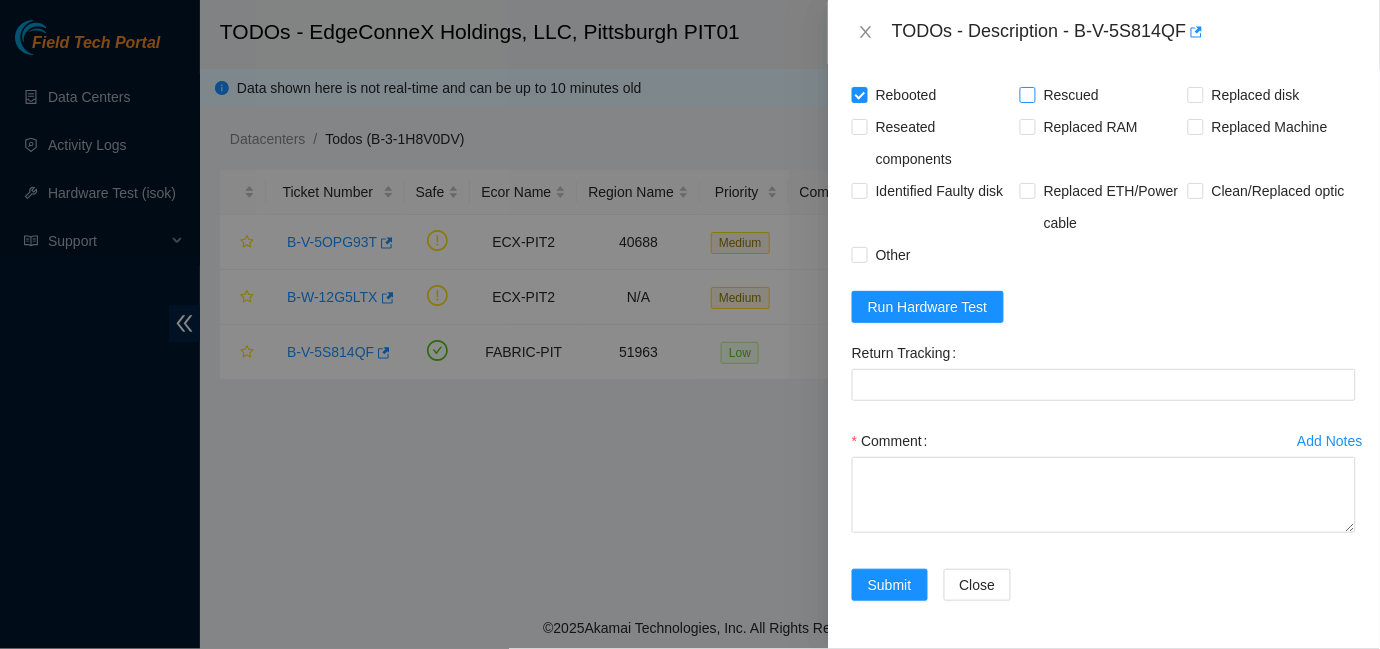 click on "Rescued" at bounding box center (1027, 94) 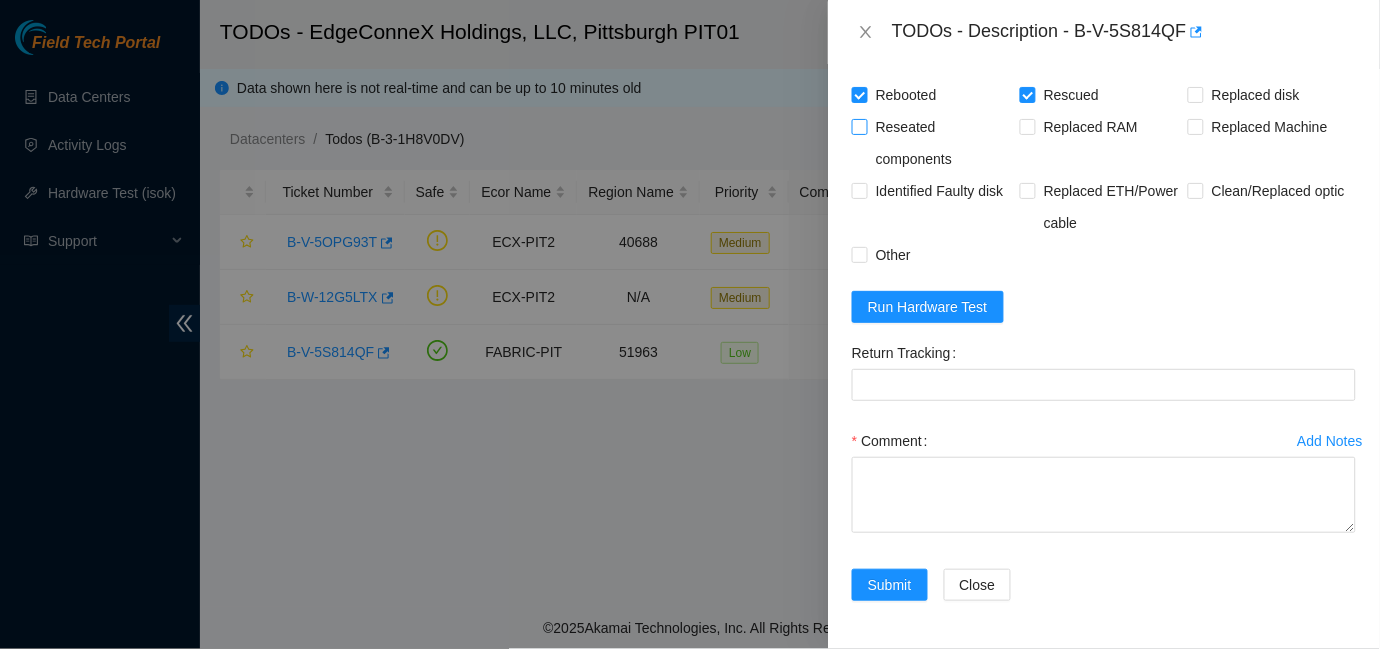 click on "Reseated components" at bounding box center [859, 126] 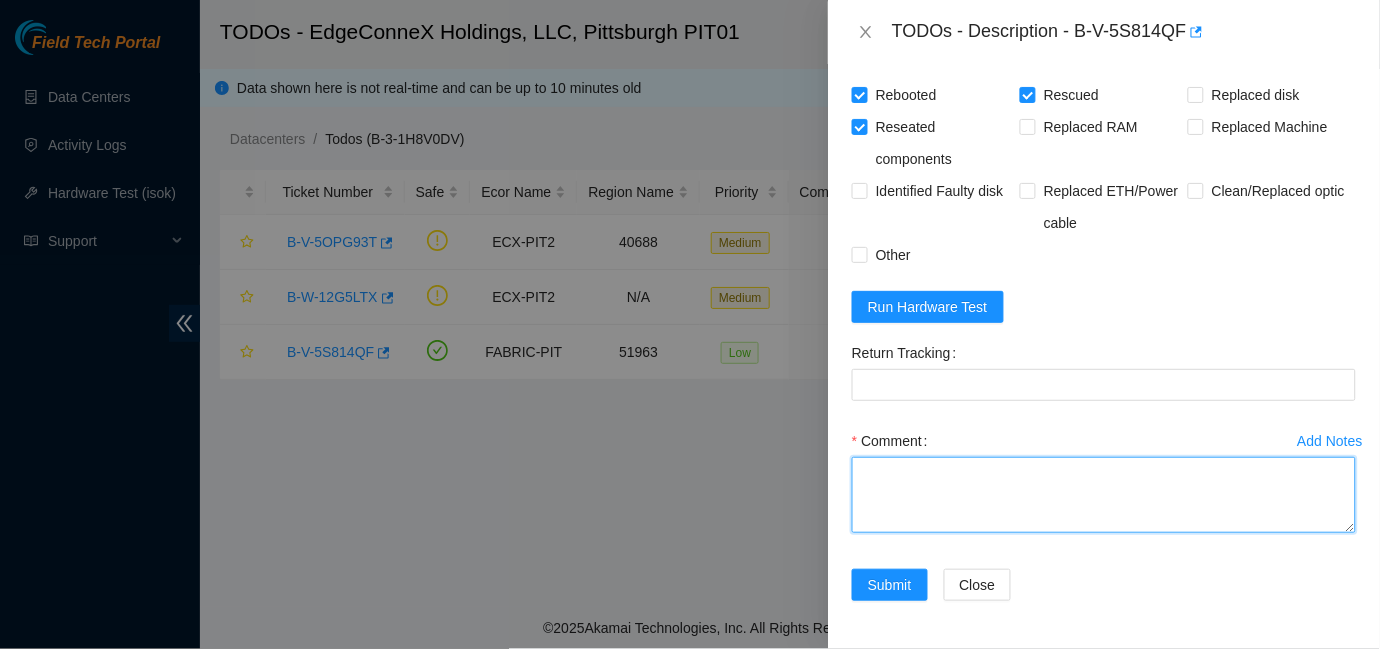 click on "Comment" at bounding box center [1104, 495] 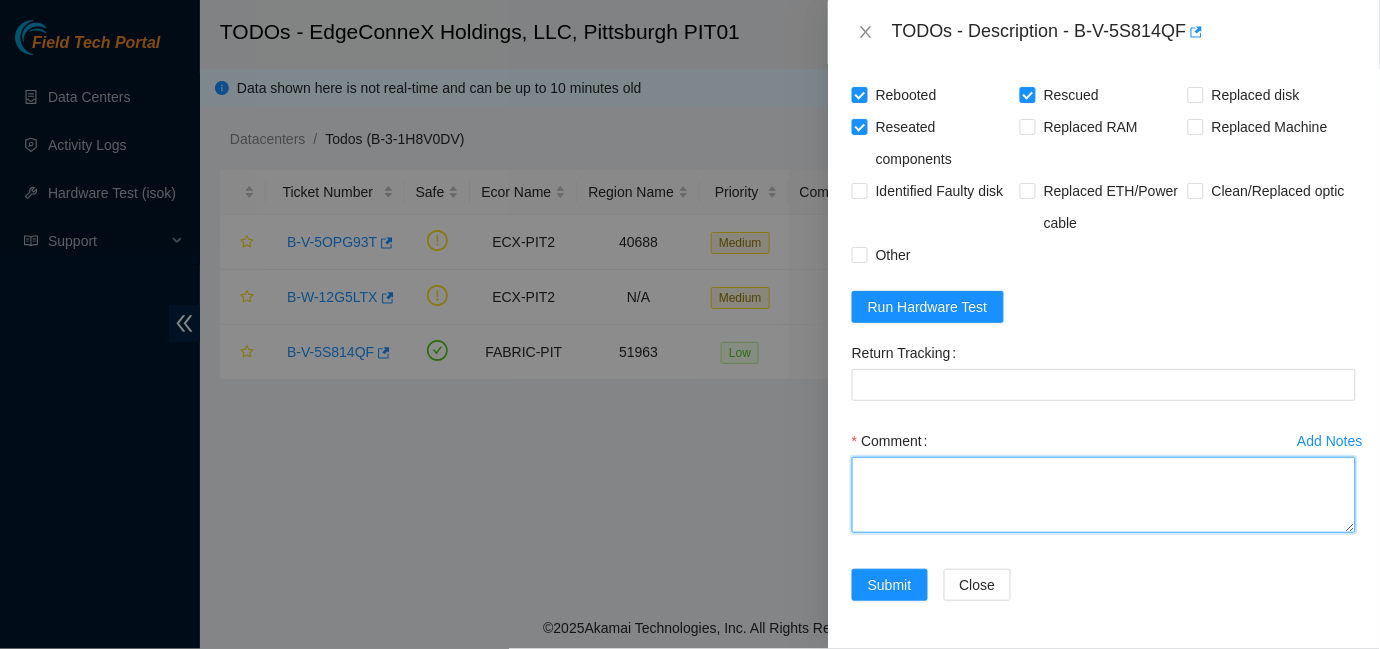 paste on "1. Rebooted the machine.
2. Rescued with the latest rescue version 23.0.3
3. Checked with isok:[IP_ADDRESS]: passed: ok" 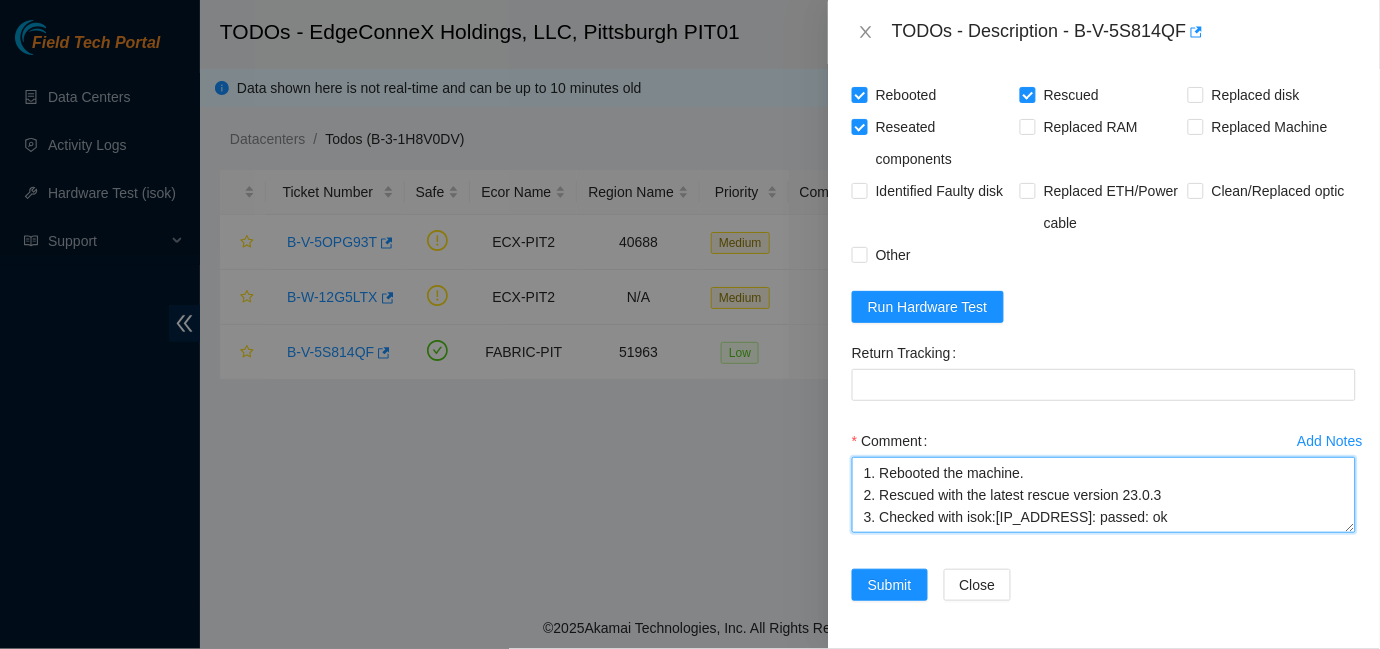 scroll, scrollTop: 15, scrollLeft: 0, axis: vertical 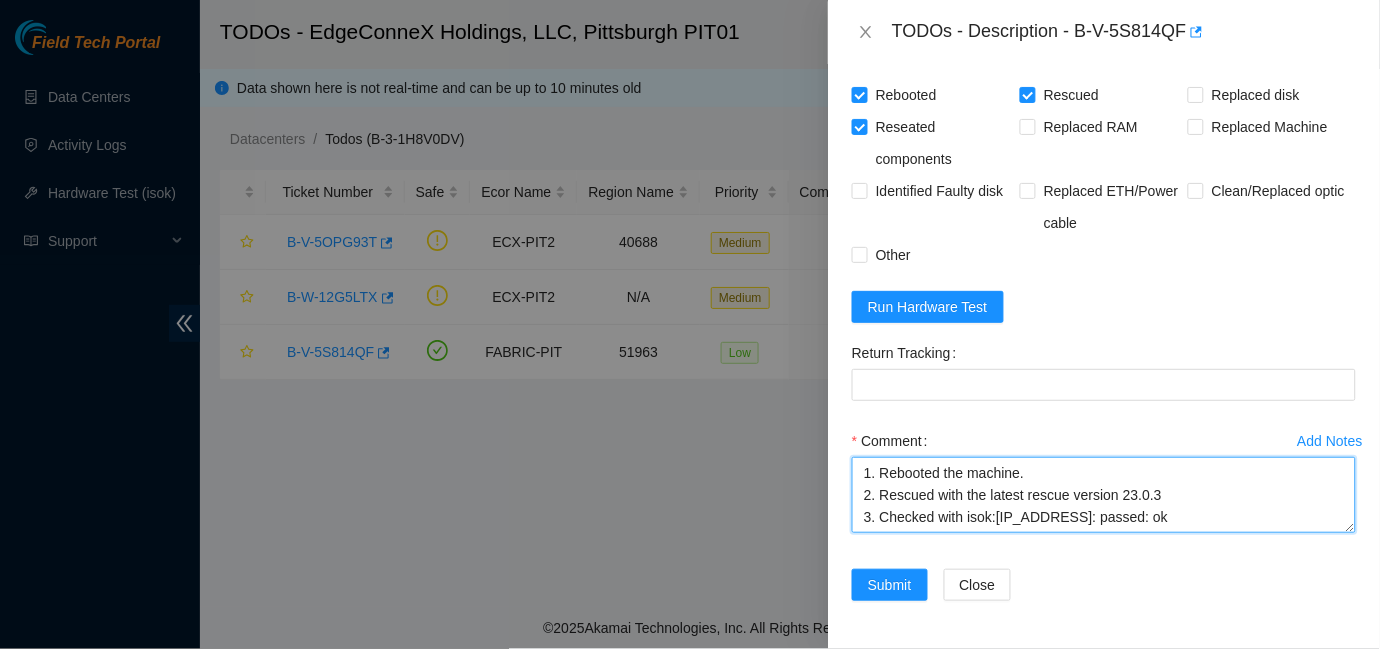 click on "1. Rebooted the machine.
2. Rescued with the latest rescue version 23.0.3
3. Checked with isok:[IP_ADDRESS]: passed: ok" at bounding box center [1104, 495] 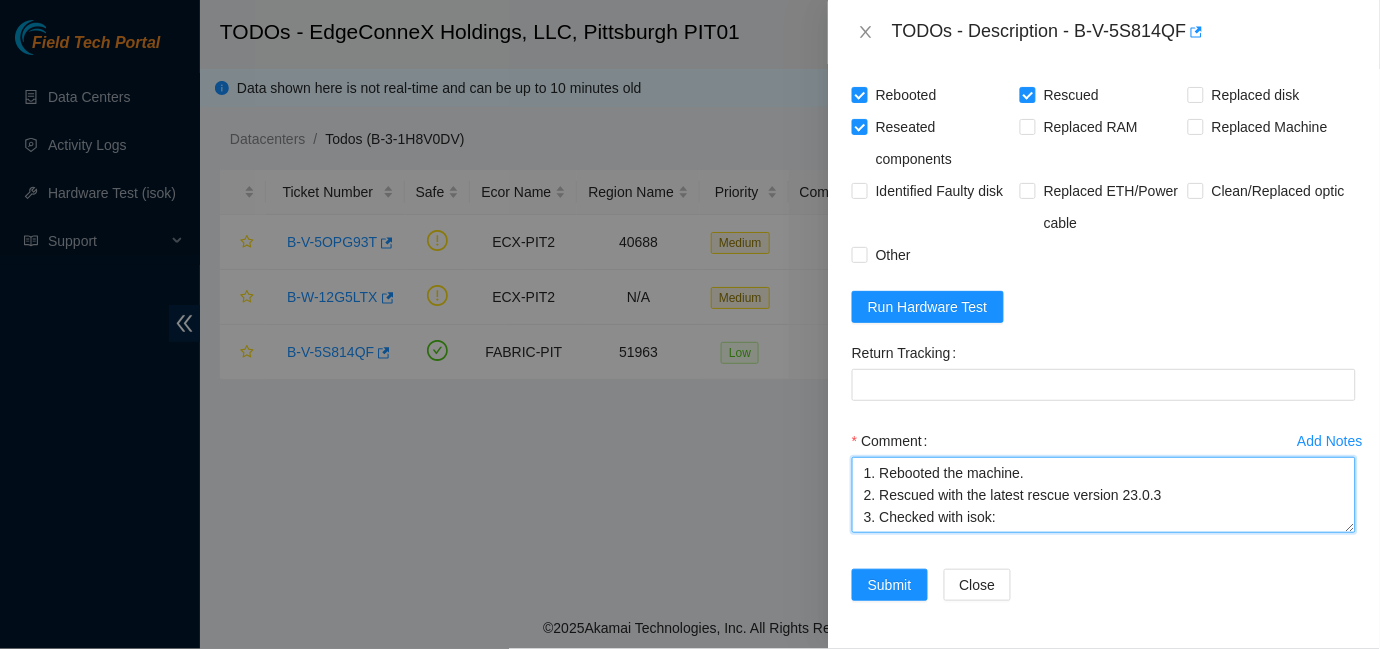 scroll, scrollTop: 0, scrollLeft: 0, axis: both 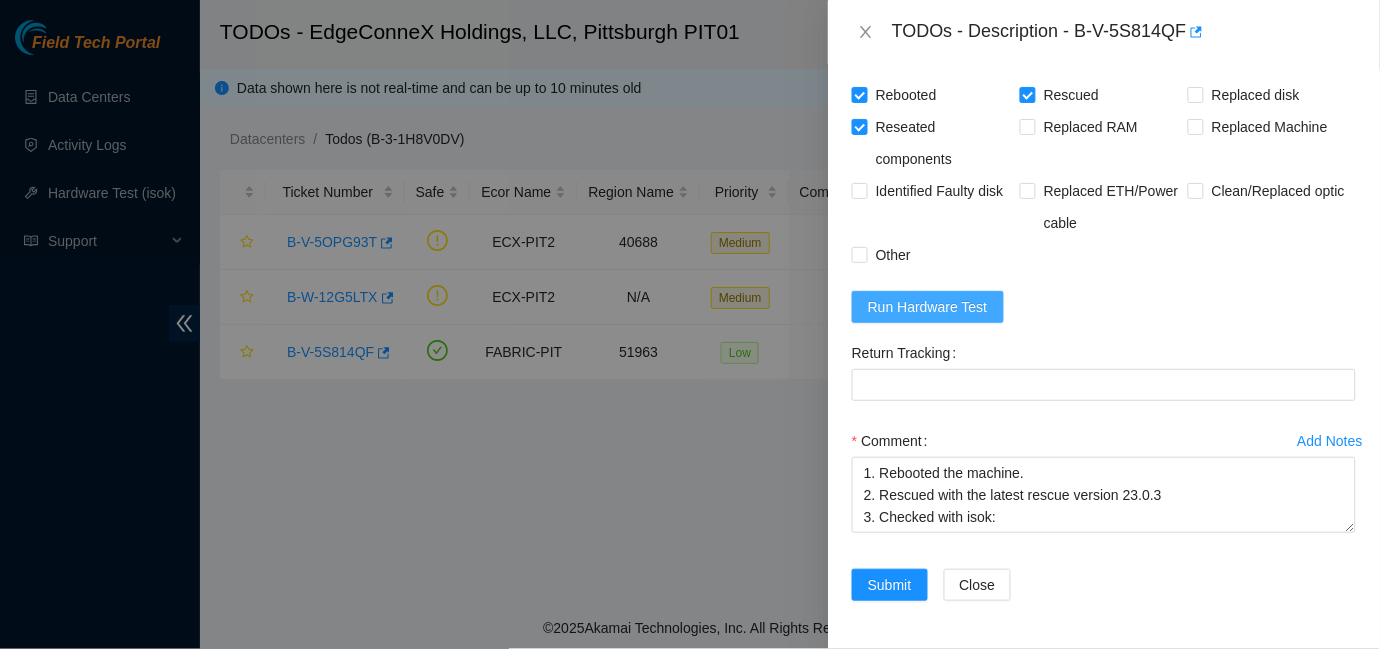 click on "Run Hardware Test" at bounding box center [928, 307] 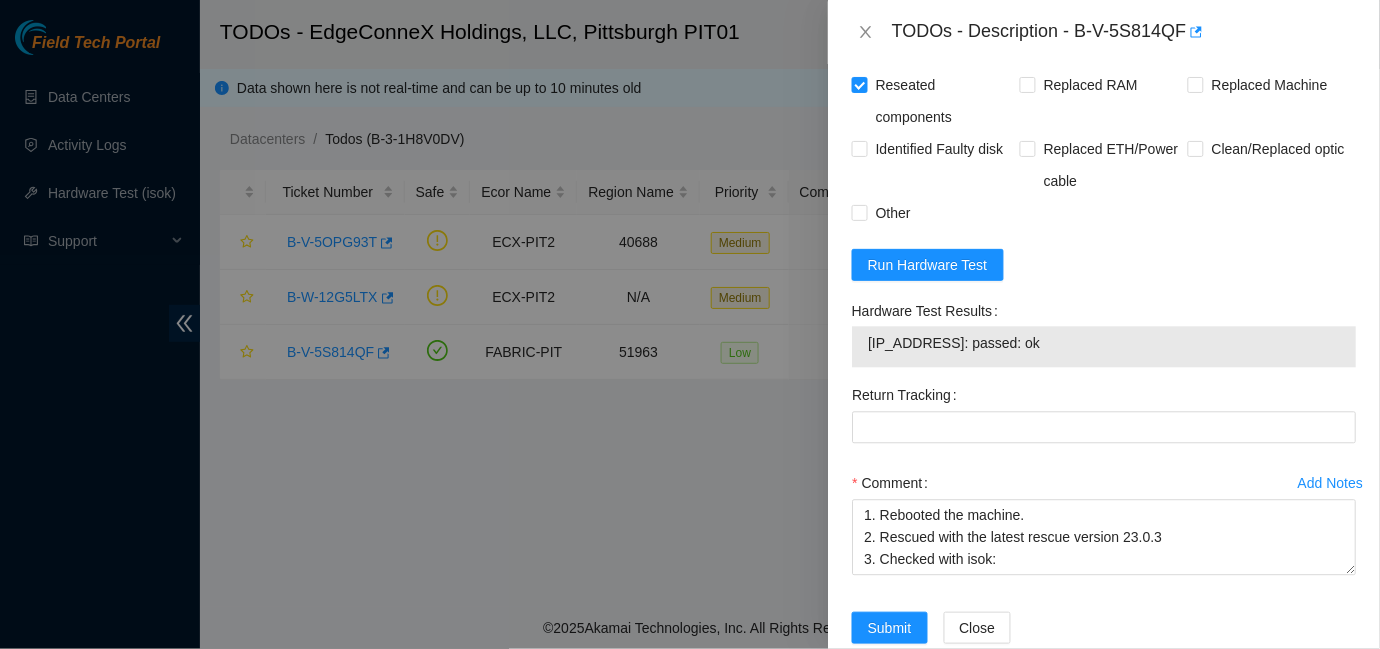 click on "[IP_ADDRESS]: passed: ok" at bounding box center (1104, 344) 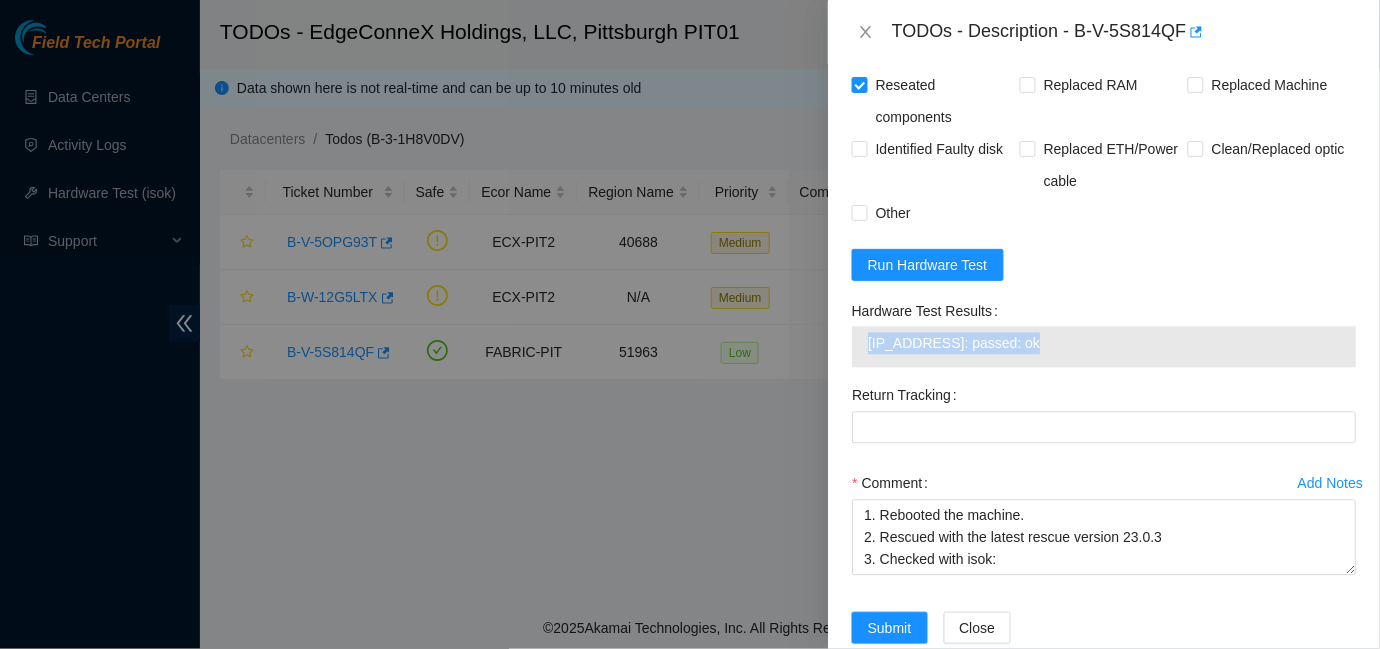 drag, startPoint x: 1031, startPoint y: 384, endPoint x: 866, endPoint y: 374, distance: 165.30275 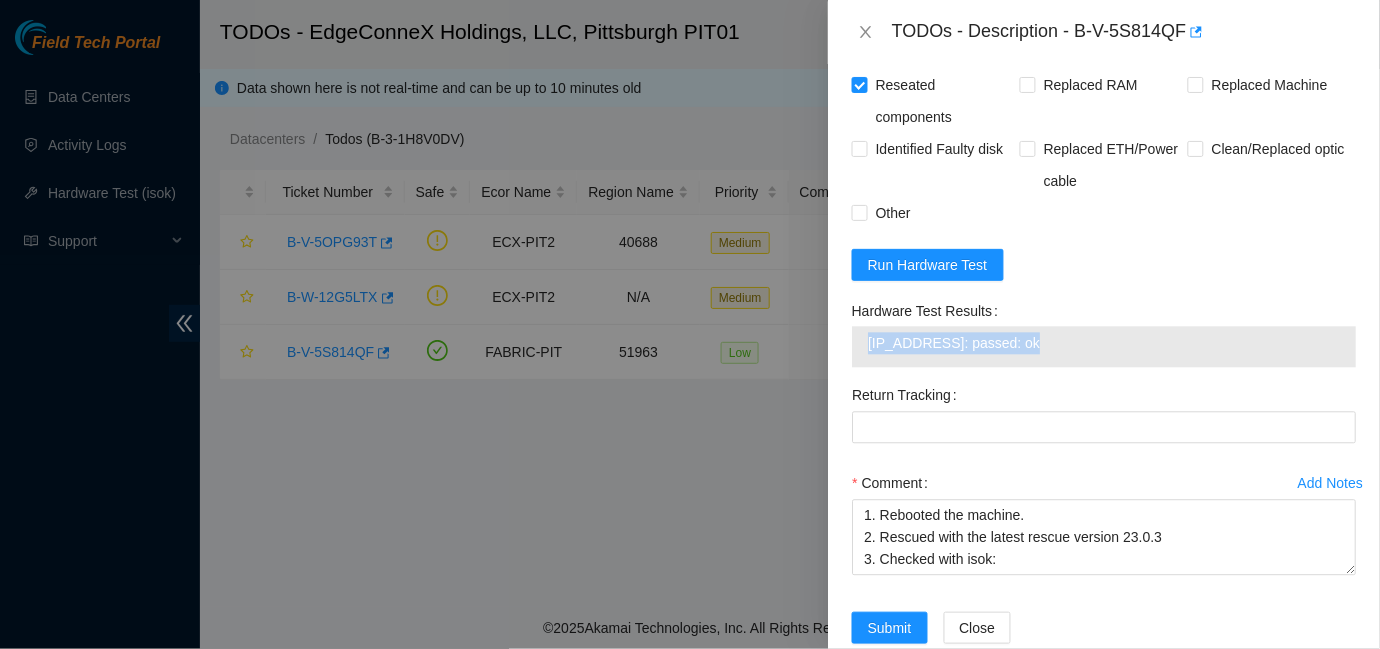copy on "[IP_ADDRESS]: passed: ok" 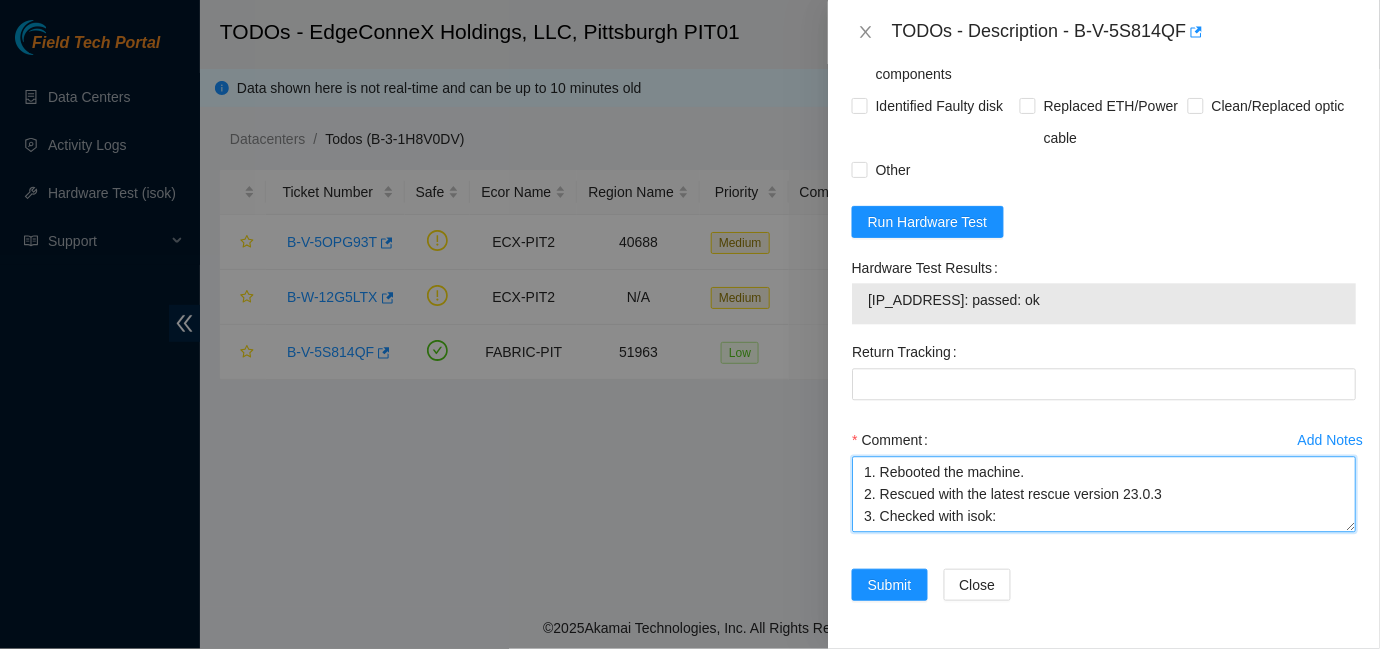 click on "1. Rebooted the machine.
2. Rescued with the latest rescue version 23.0.3
3. Checked with isok:" at bounding box center (1104, 495) 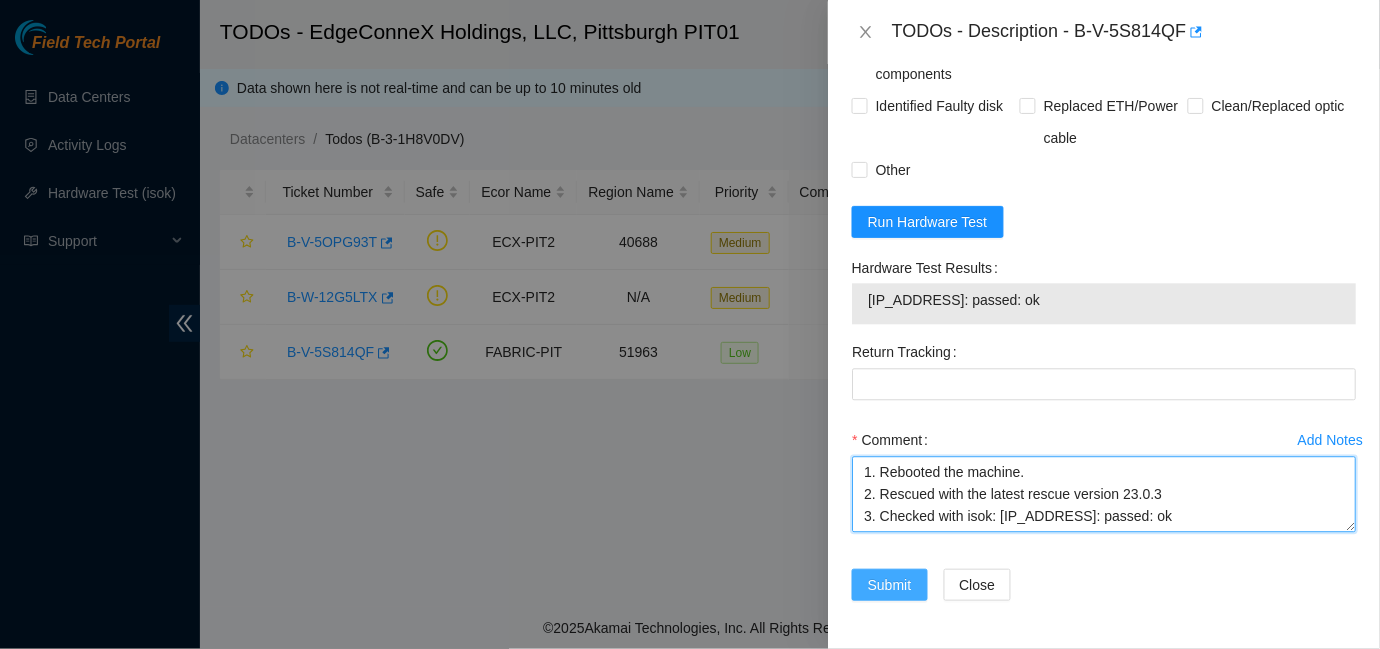 type on "1. Rebooted the machine.
2. Rescued with the latest rescue version 23.0.3
3. Checked with isok: [IP_ADDRESS]: passed: ok" 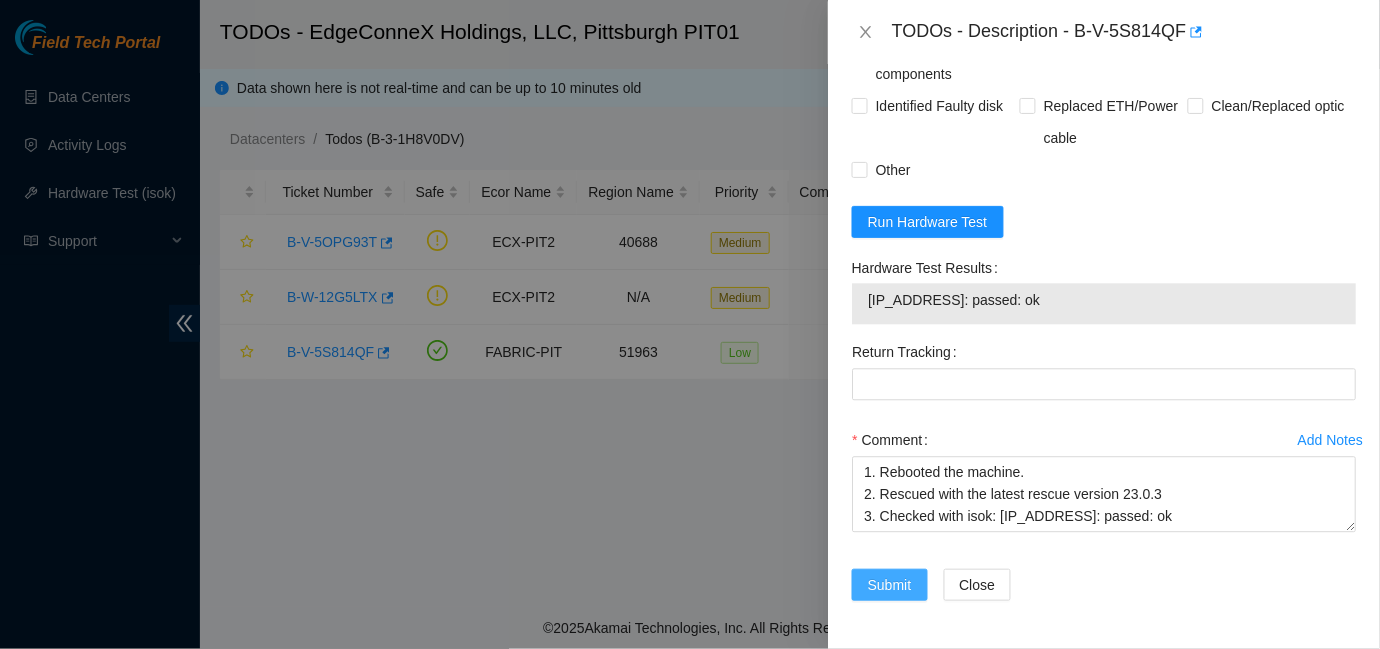 click on "Submit" at bounding box center [890, 585] 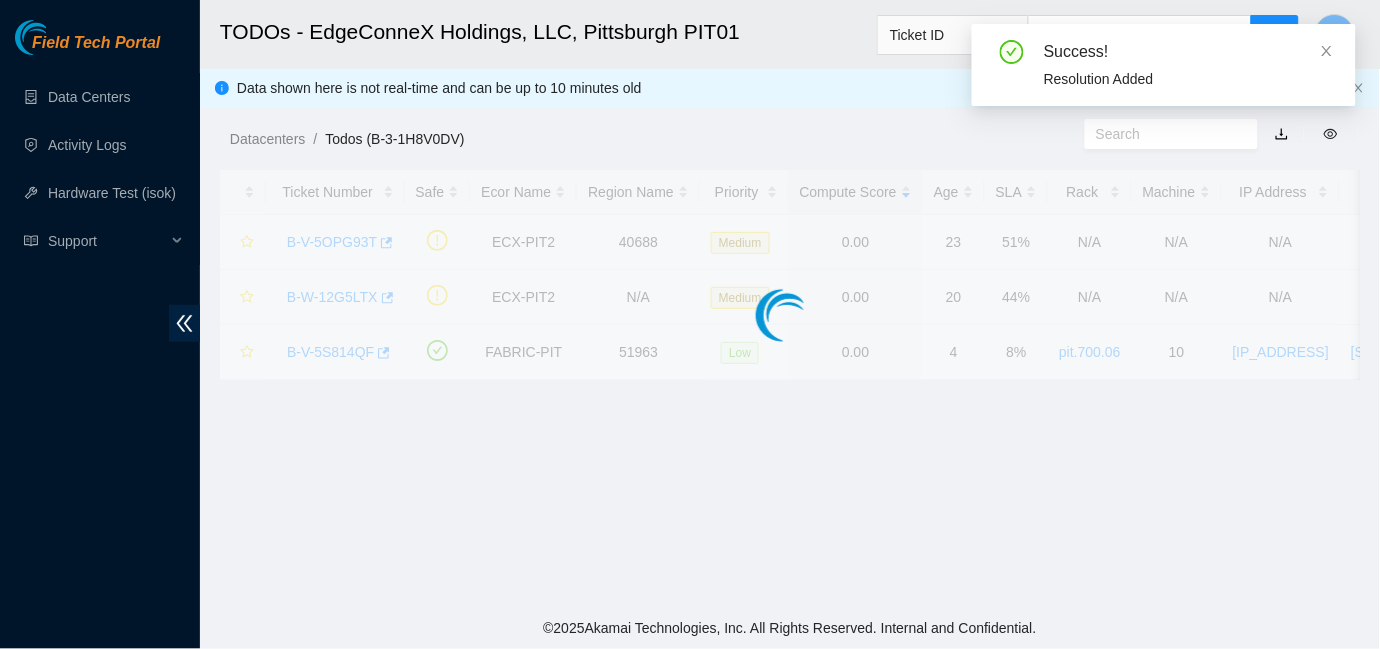 scroll, scrollTop: 618, scrollLeft: 0, axis: vertical 